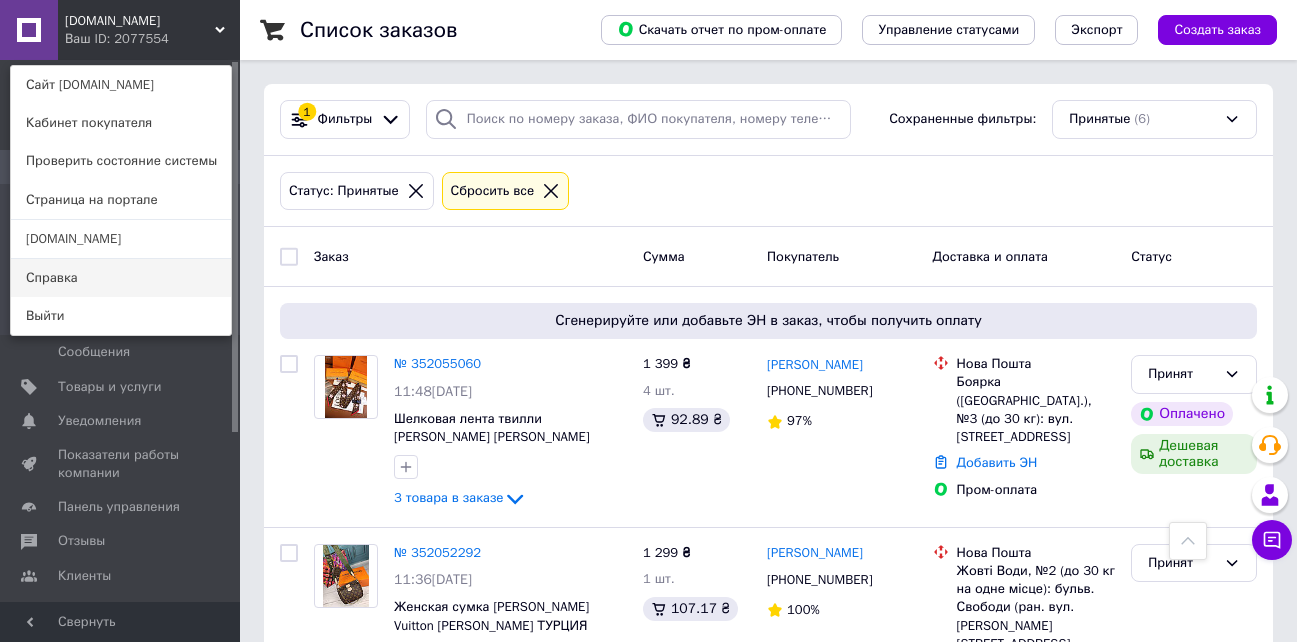 scroll, scrollTop: 904, scrollLeft: 0, axis: vertical 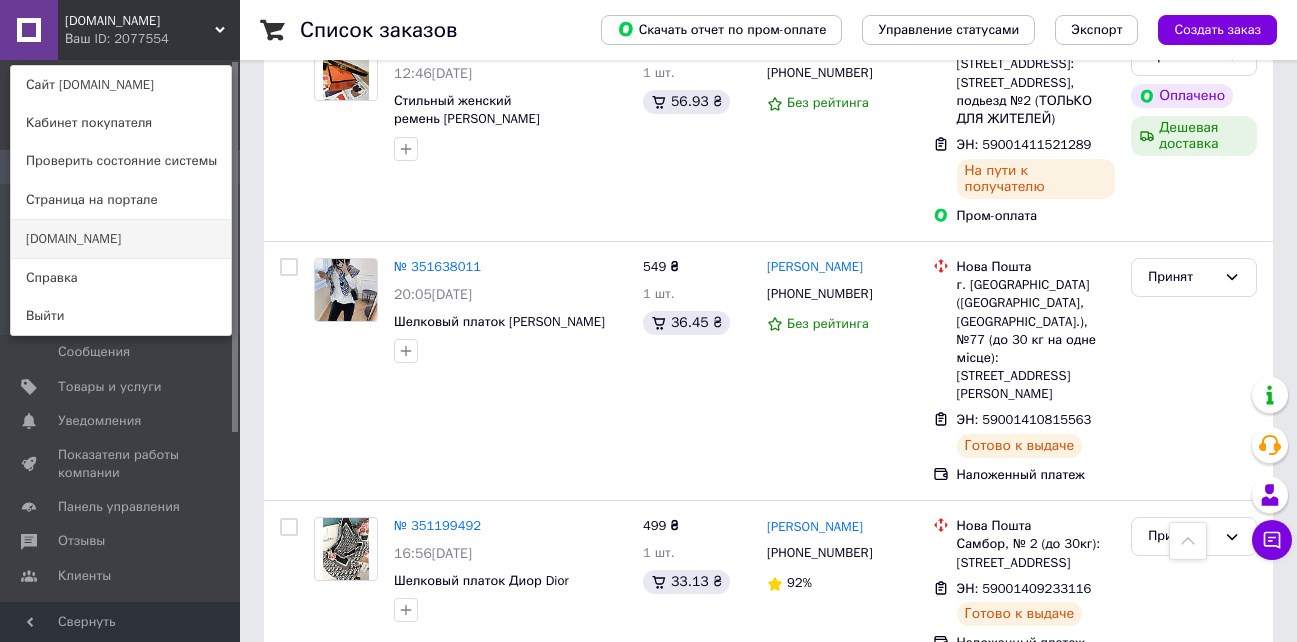 click on "[DOMAIN_NAME]" at bounding box center [121, 239] 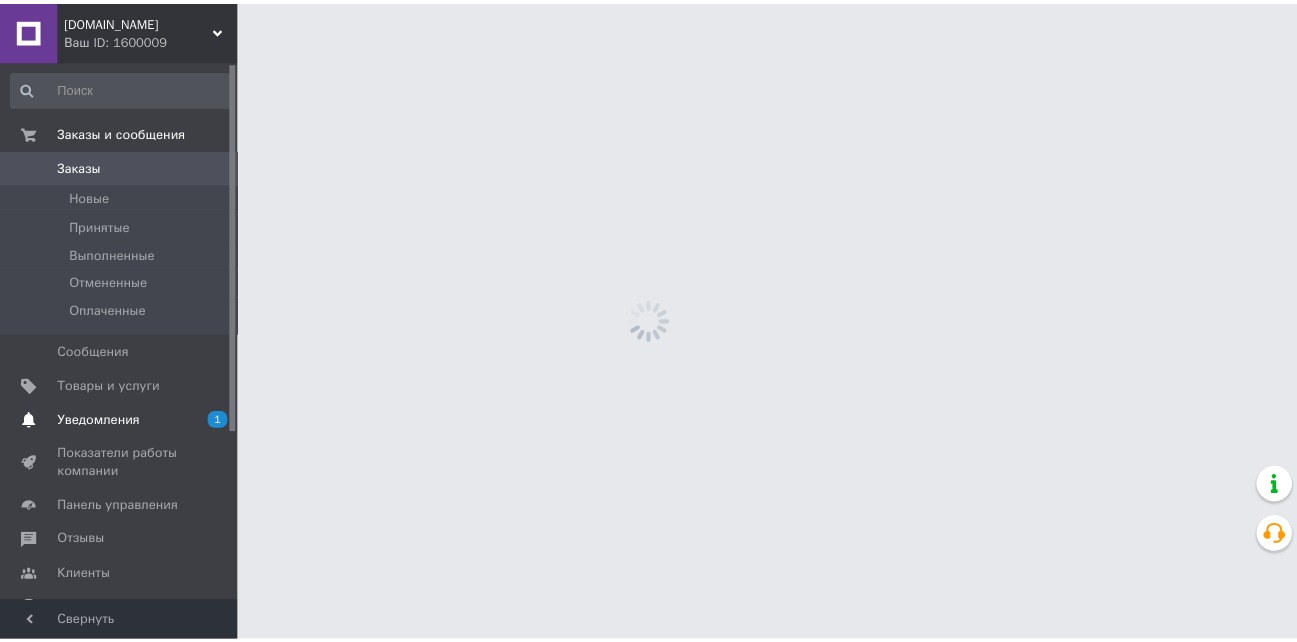 scroll, scrollTop: 0, scrollLeft: 0, axis: both 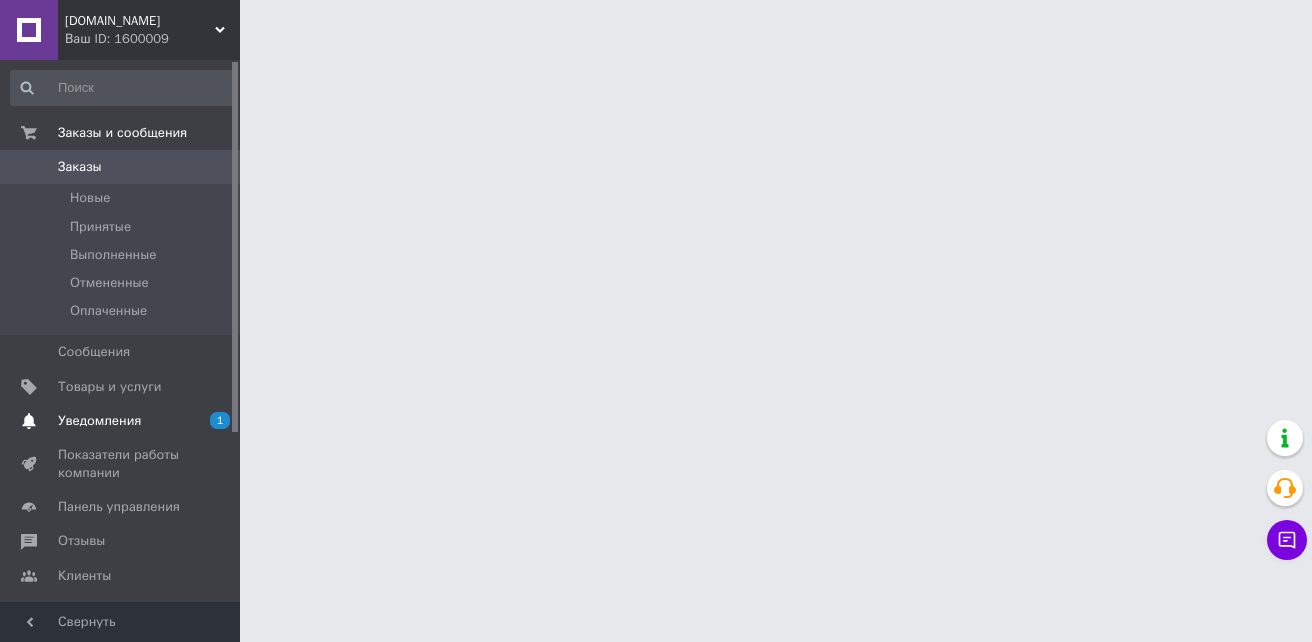 click on "Уведомления" at bounding box center (99, 421) 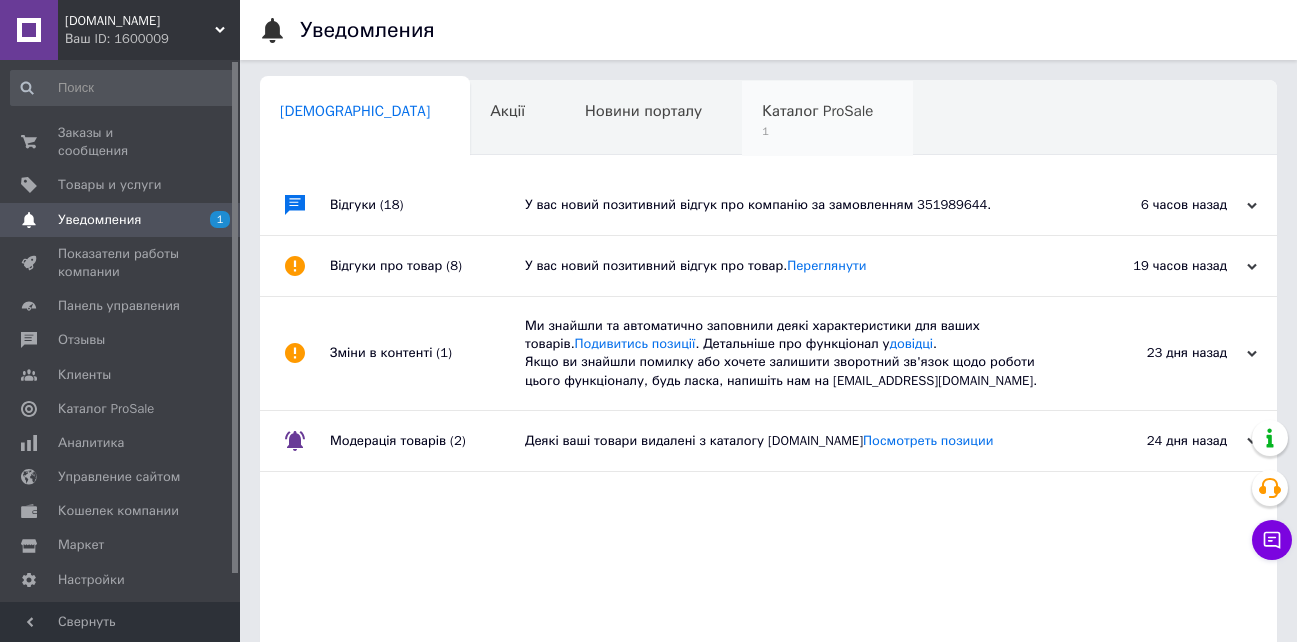 click on "Каталог ProSale" at bounding box center (817, 111) 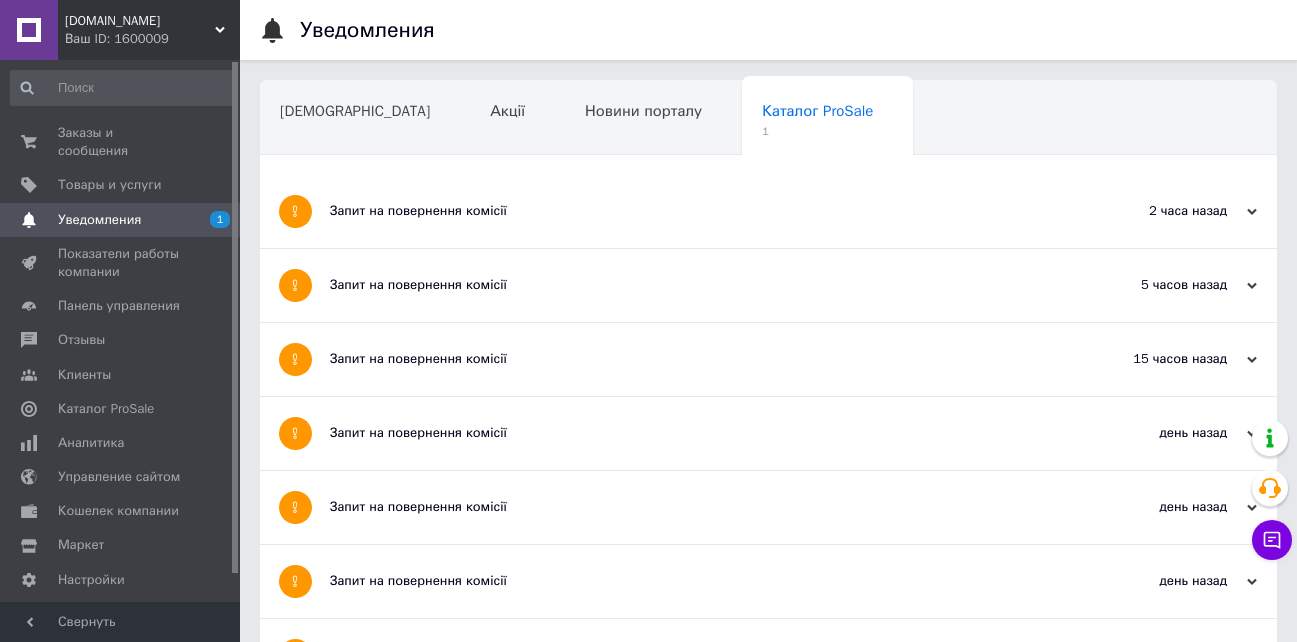 click on "Запит на повернення комісії" at bounding box center (693, 211) 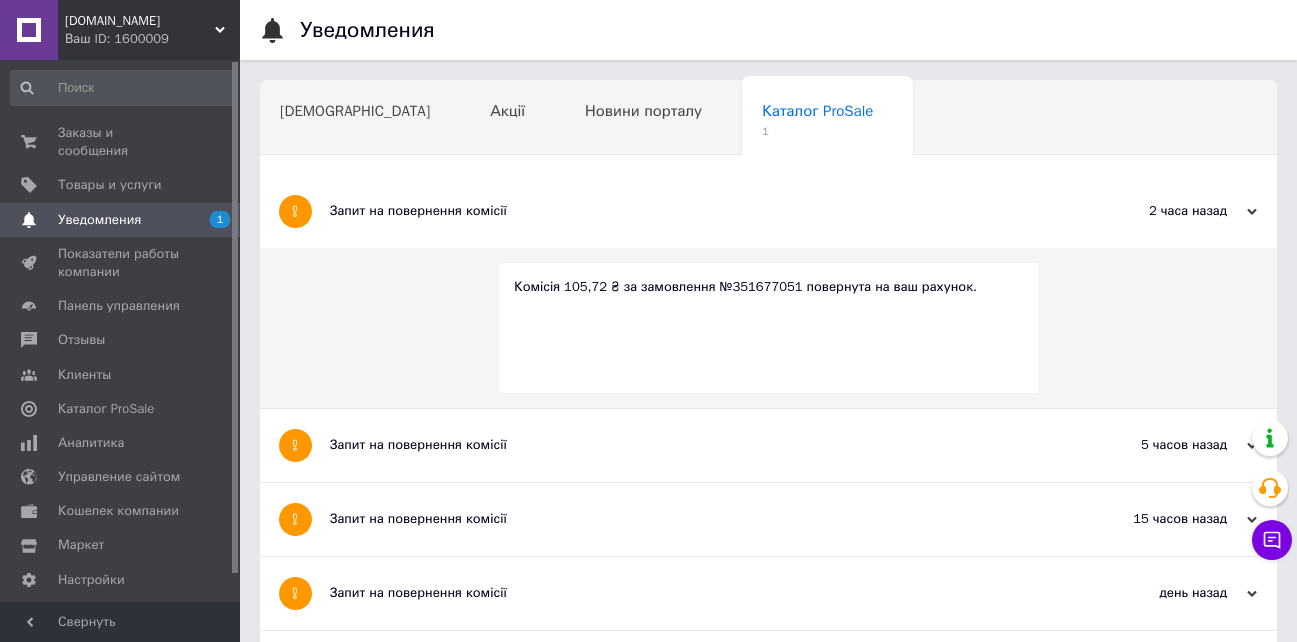 click on "Запит на повернення комісії" at bounding box center (693, 211) 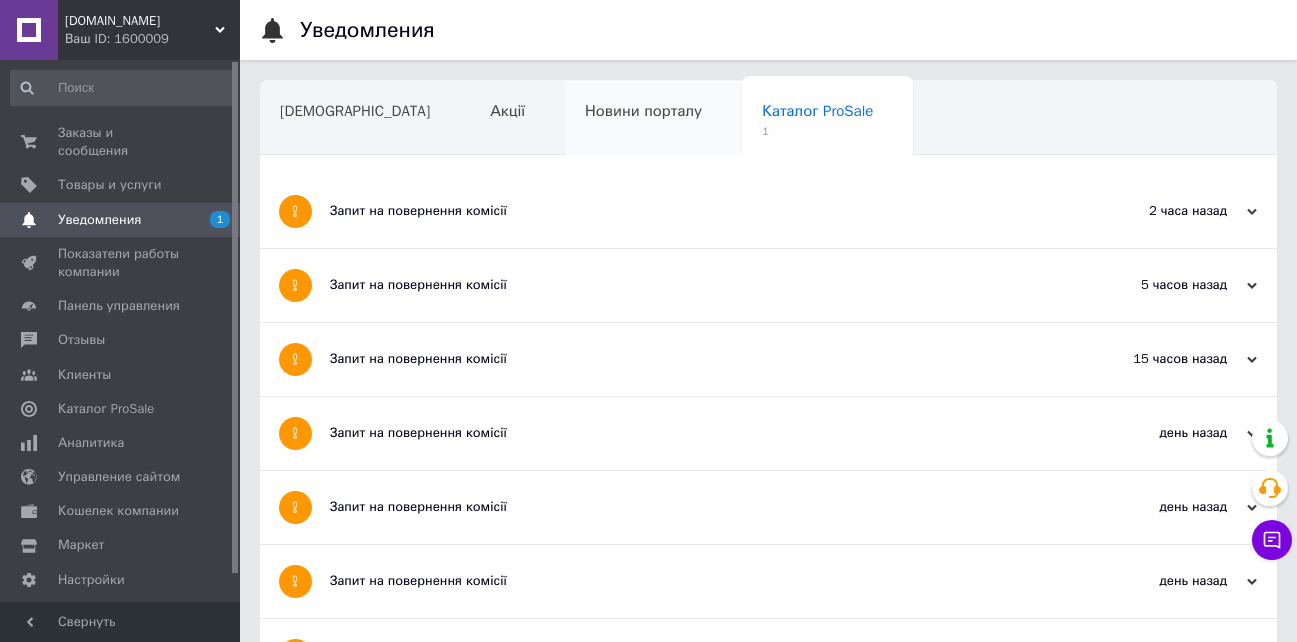 click on "Новини порталу" at bounding box center [643, 111] 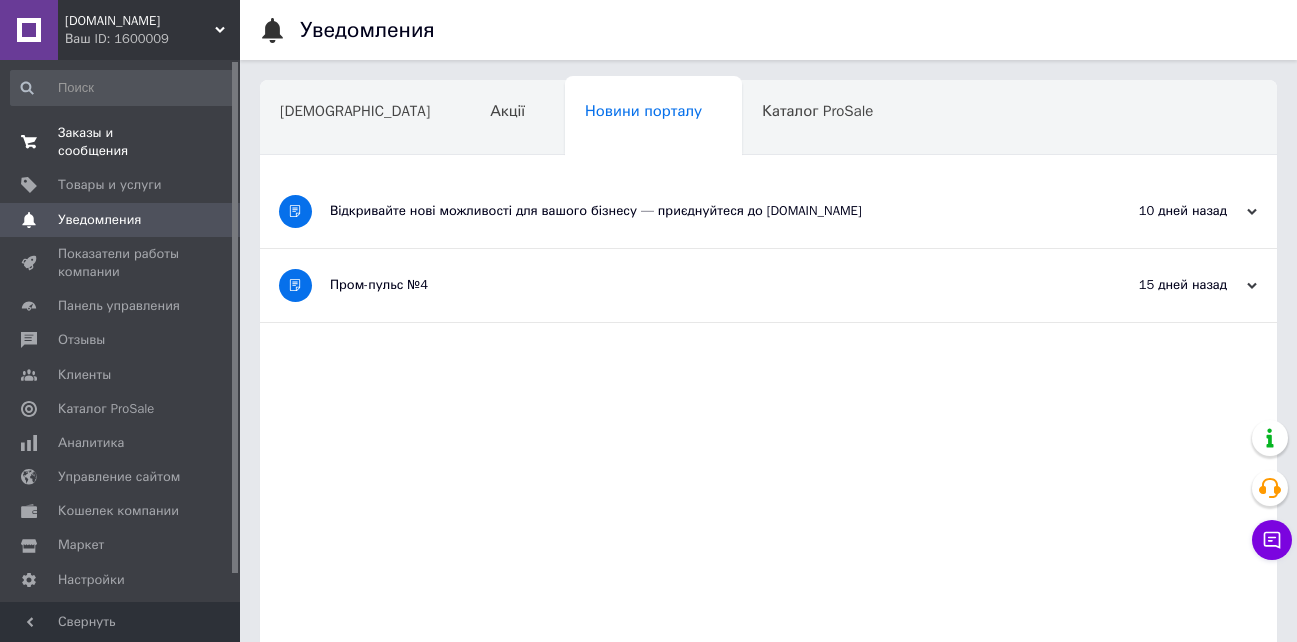 click on "Заказы и сообщения" at bounding box center [121, 142] 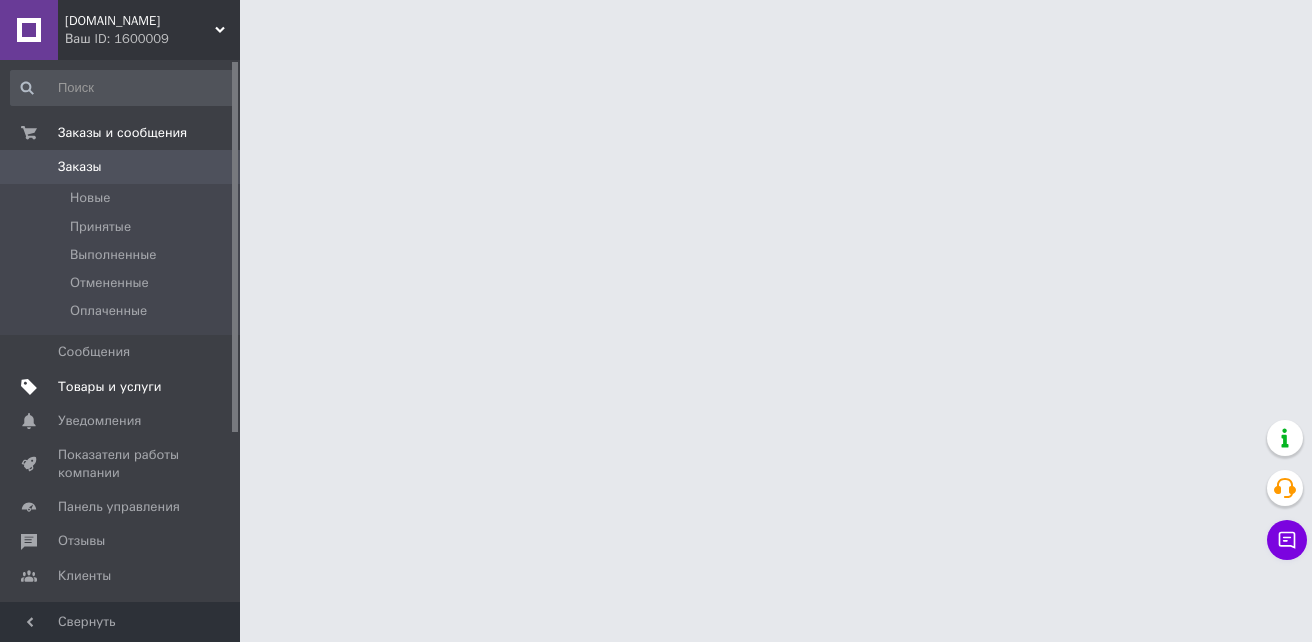 click on "Товары и услуги" at bounding box center (110, 387) 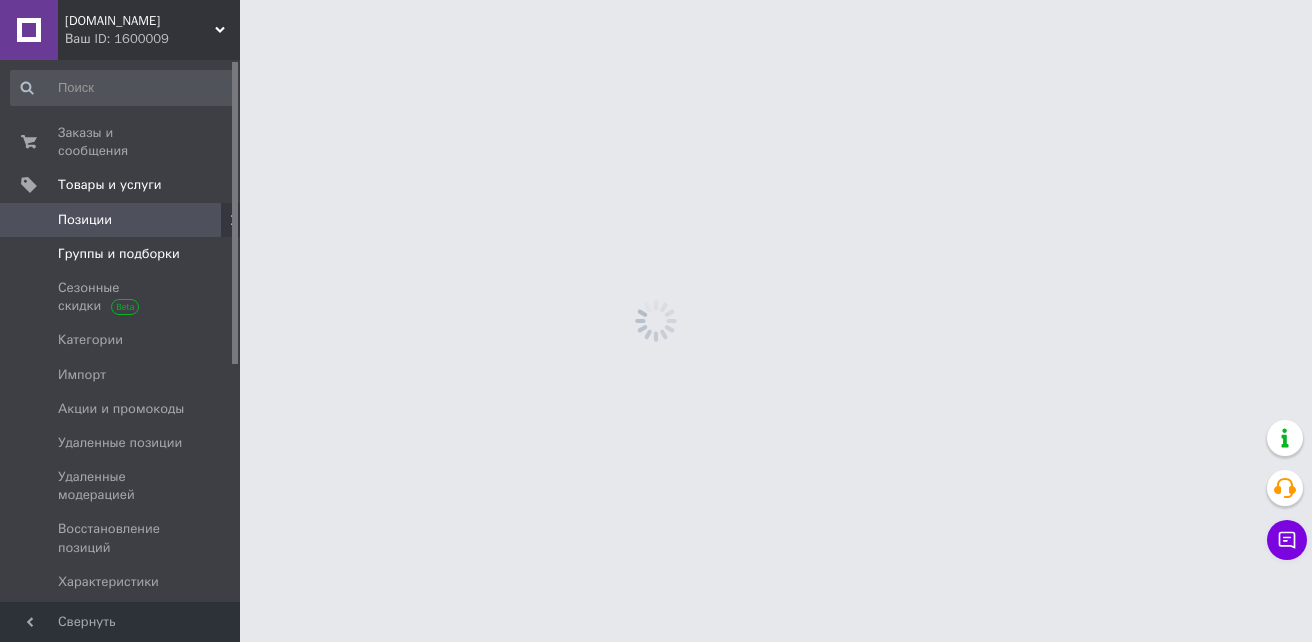 click on "Группы и подборки" at bounding box center [119, 254] 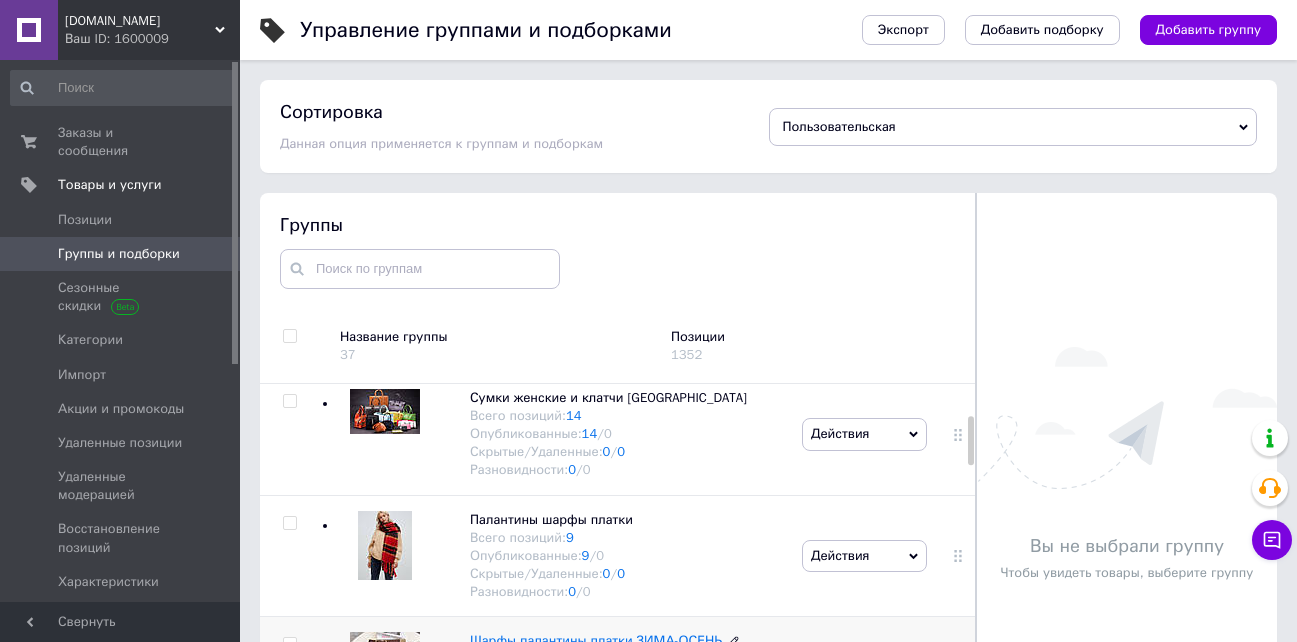 scroll, scrollTop: 300, scrollLeft: 0, axis: vertical 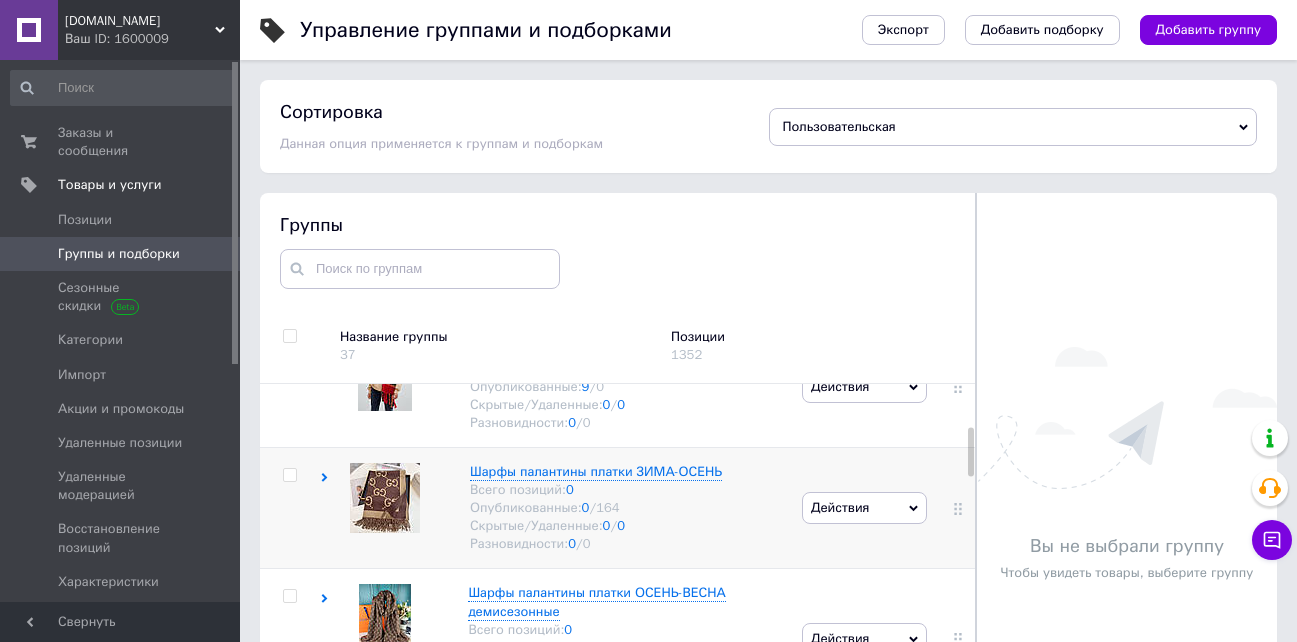 click on "Шарфы палантины платки ЗИМА-ОСЕНЬ Всего позиций:  0 Опубликованные:  0  /  164 Скрытые/Удаленные:  0  /  0 Разновидности:  0  /  0" at bounding box center [558, 508] 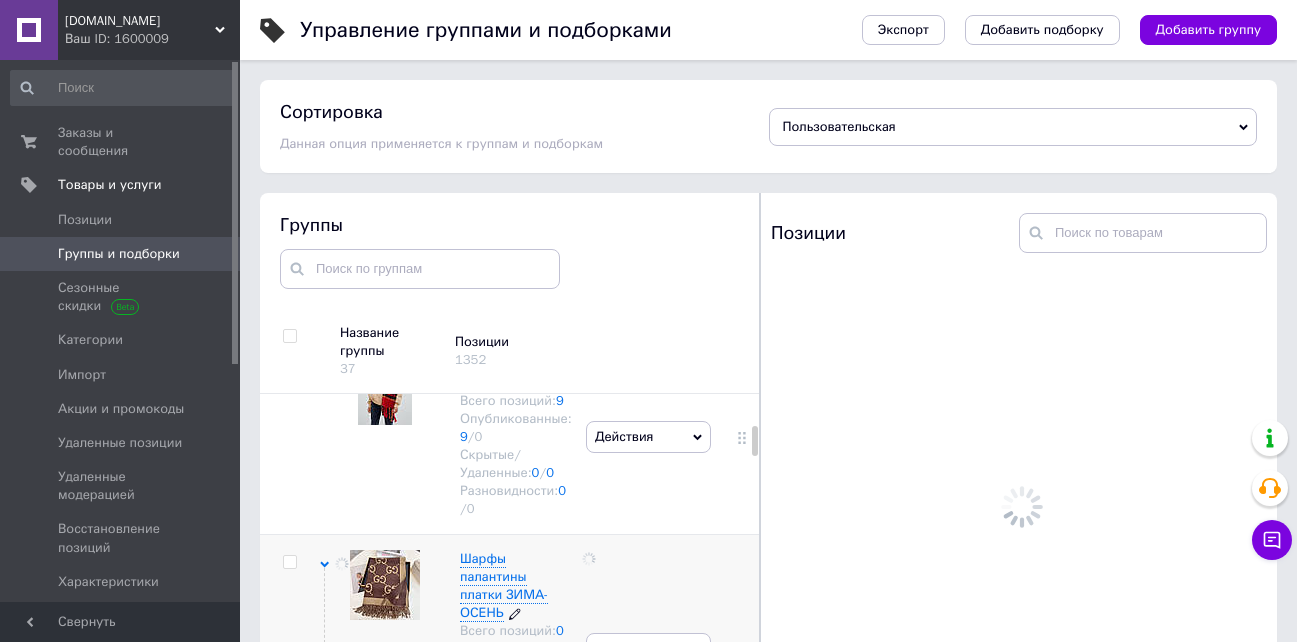 click on "Скрытые/Удаленные:  0  /  0" at bounding box center (516, 464) 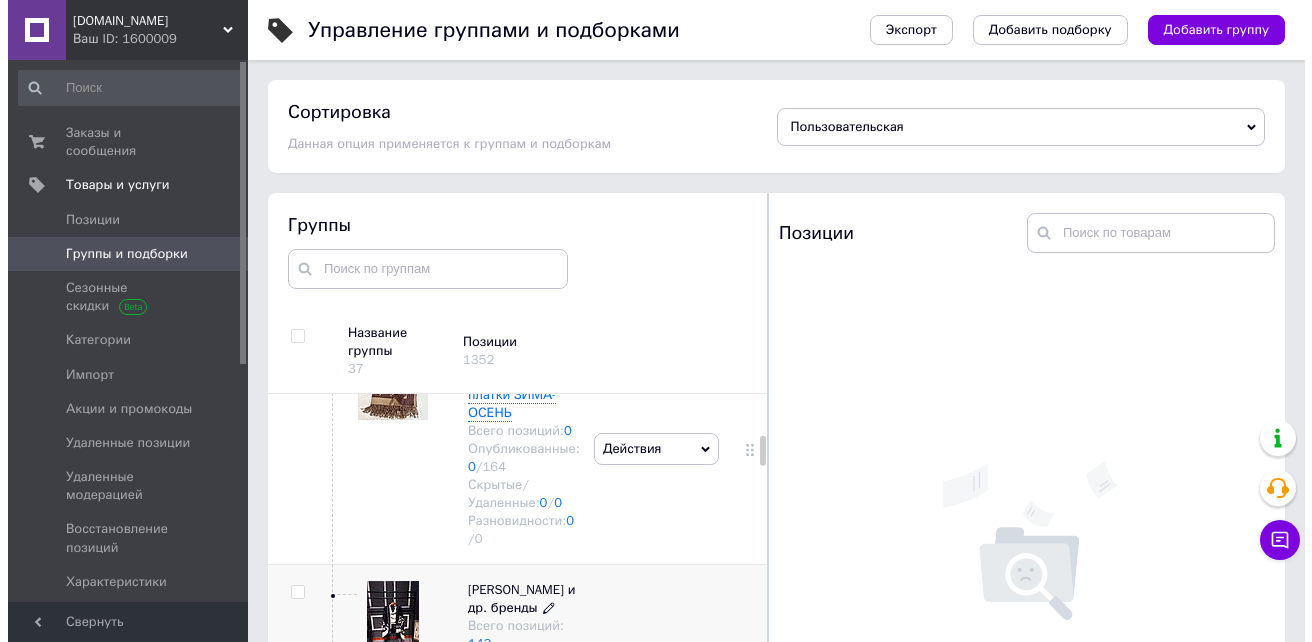 scroll, scrollTop: 686, scrollLeft: 0, axis: vertical 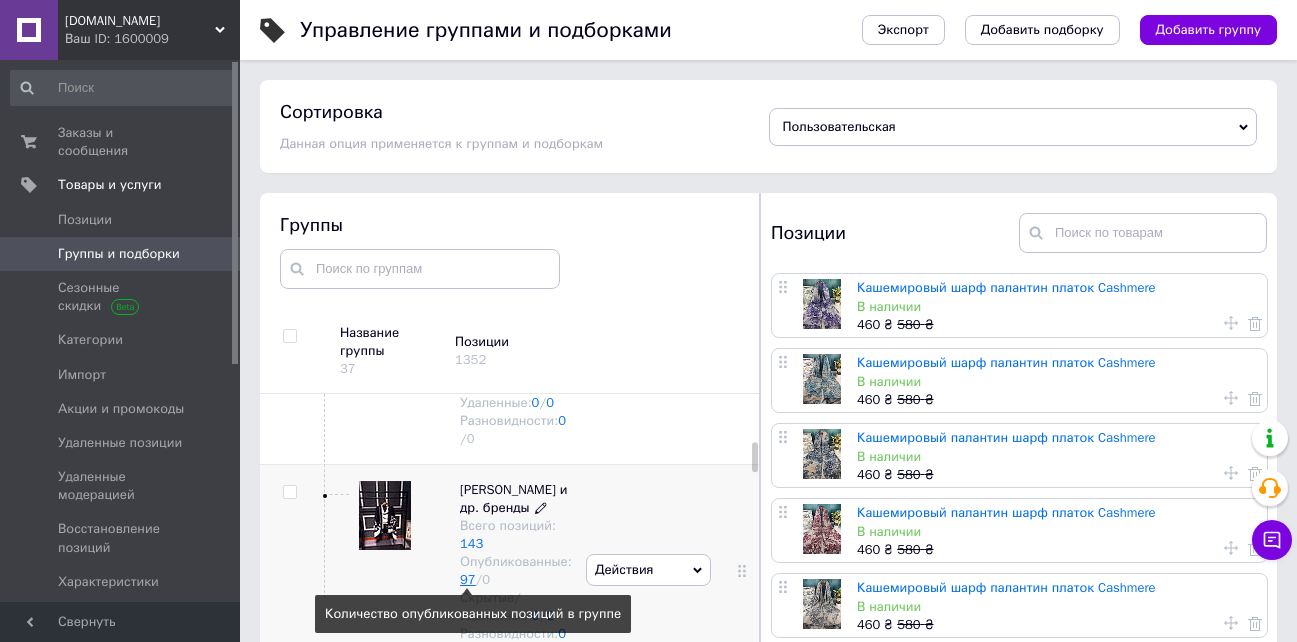 click on "97" at bounding box center (468, 579) 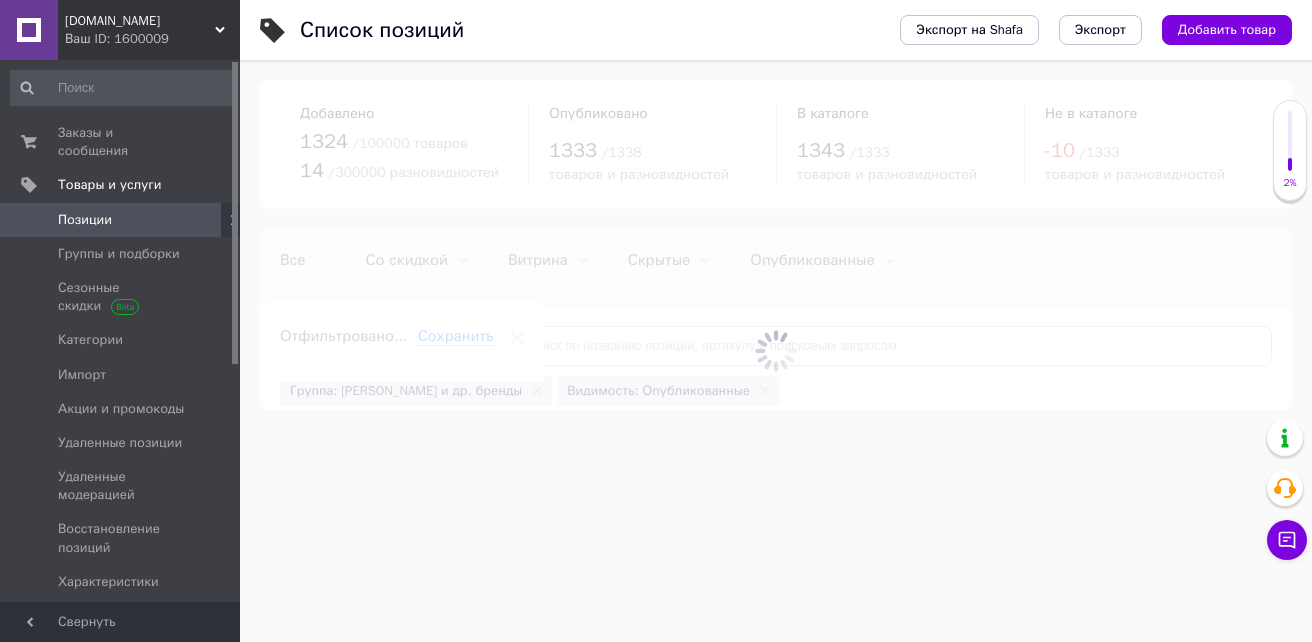 scroll, scrollTop: 0, scrollLeft: 62, axis: horizontal 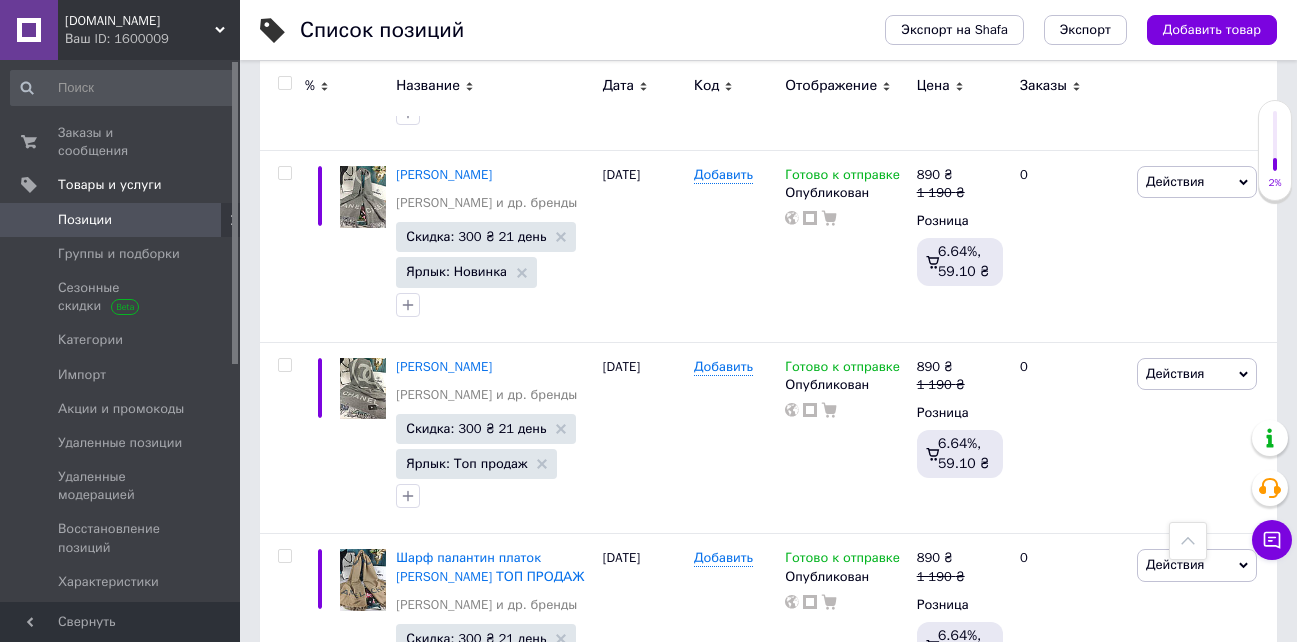 click on "Действия" at bounding box center (1175, -851) 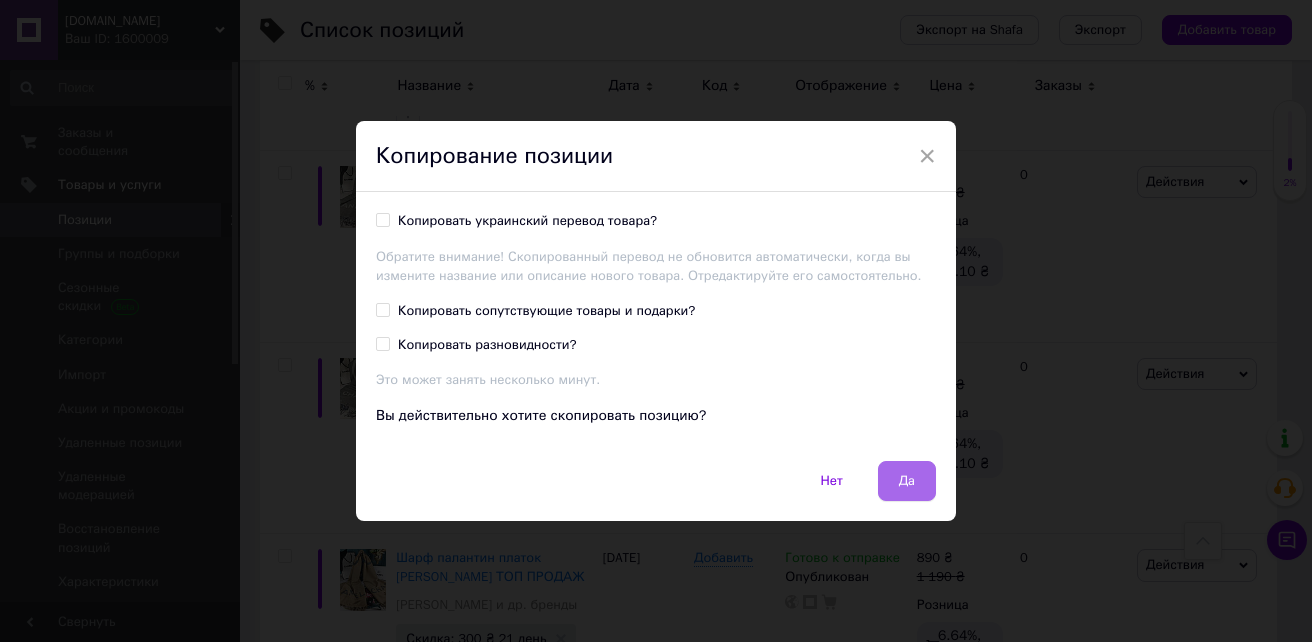 click on "Да" at bounding box center [907, 481] 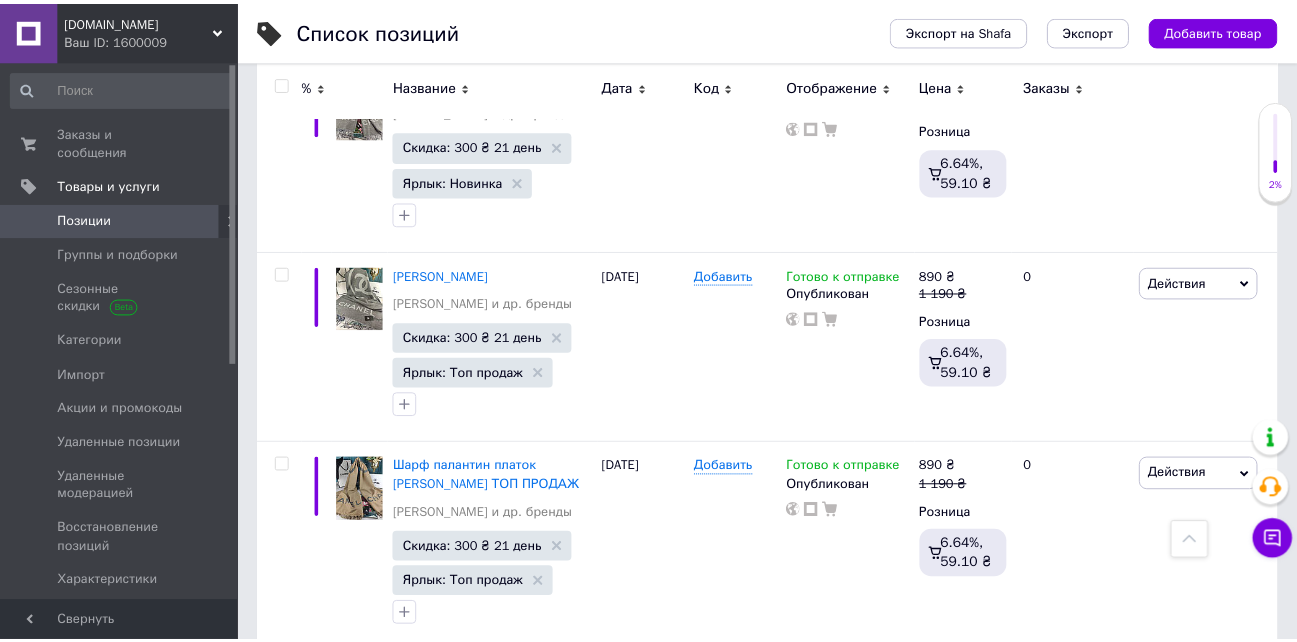 scroll, scrollTop: 0, scrollLeft: 78, axis: horizontal 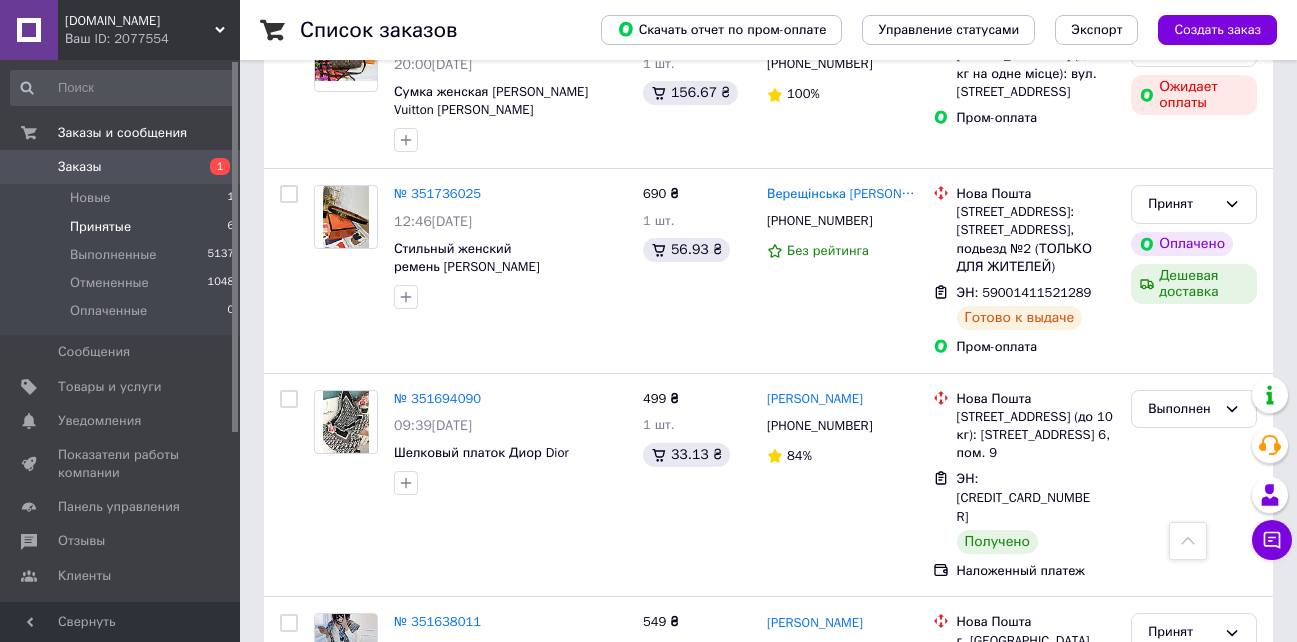 click on "Принятые" at bounding box center (100, 227) 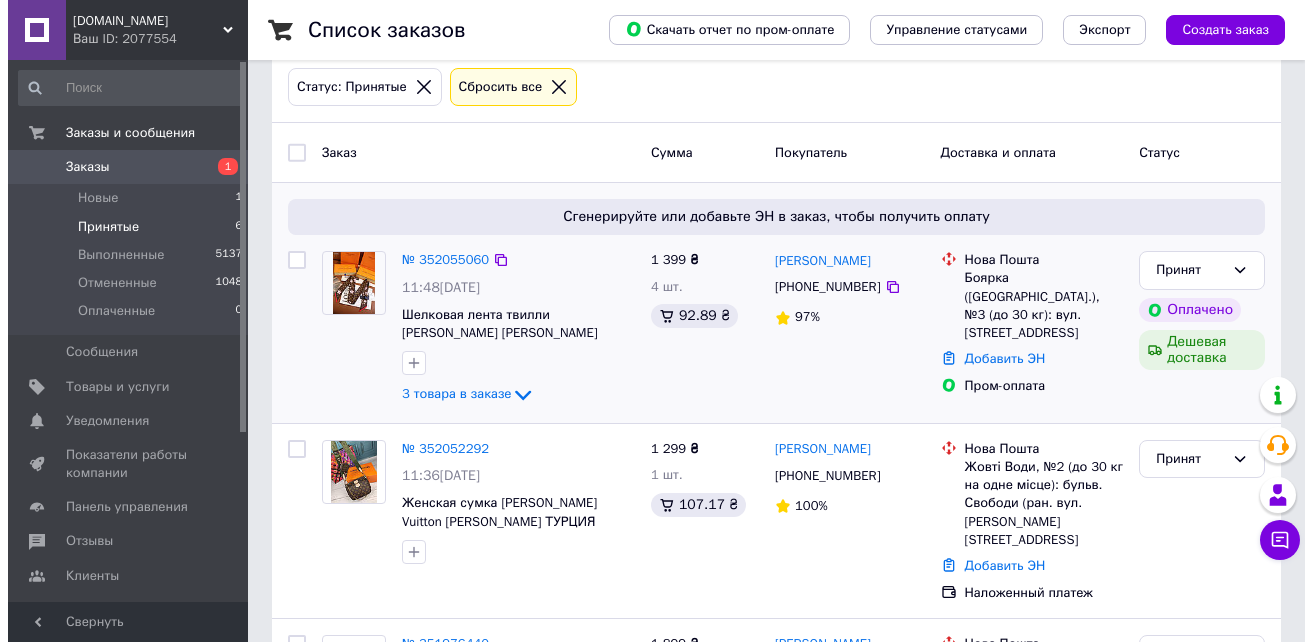 scroll, scrollTop: 0, scrollLeft: 0, axis: both 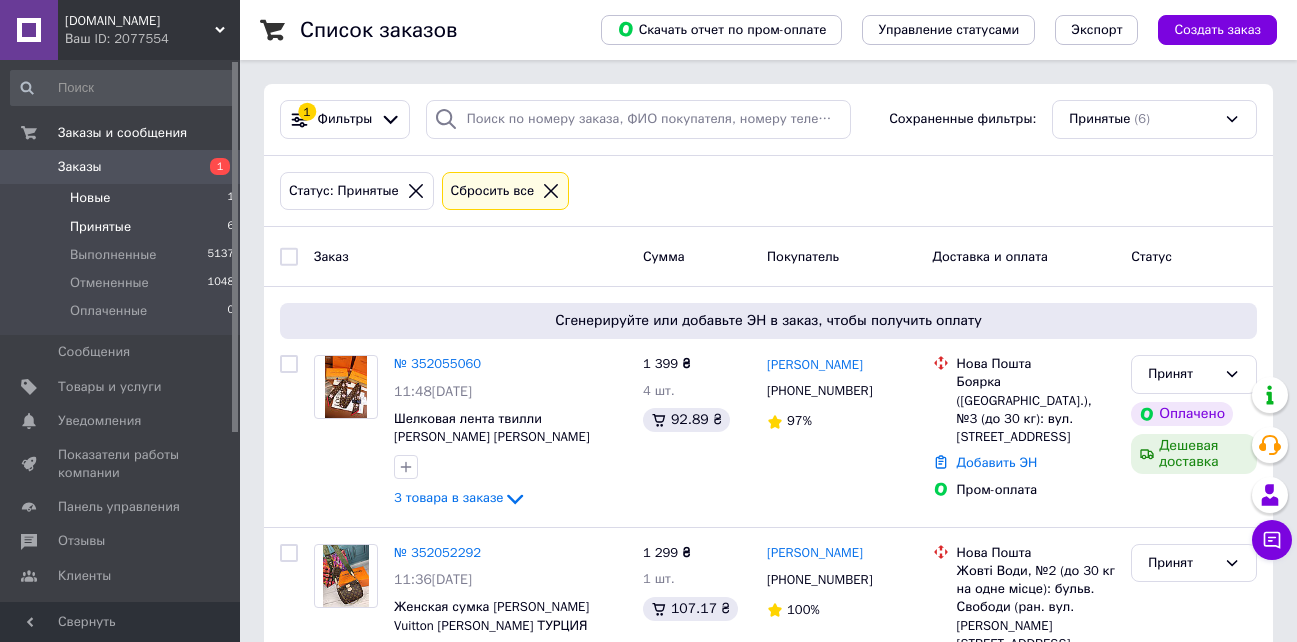 click on "Новые" at bounding box center (90, 198) 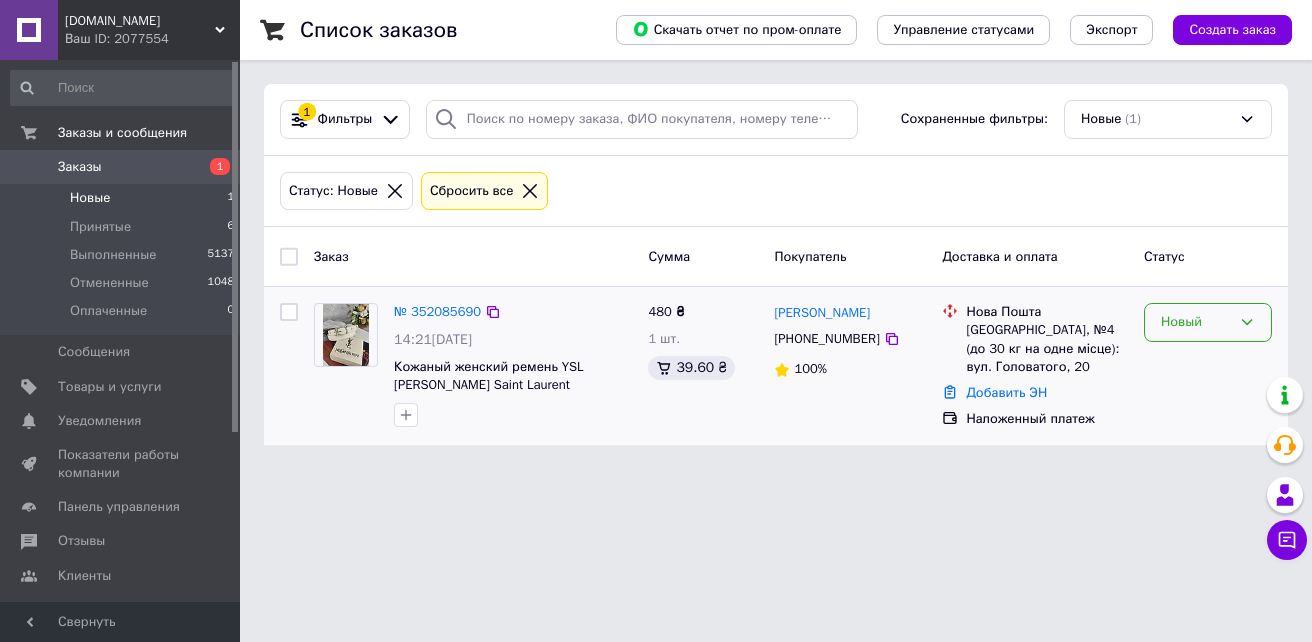 click on "Новый" at bounding box center (1196, 322) 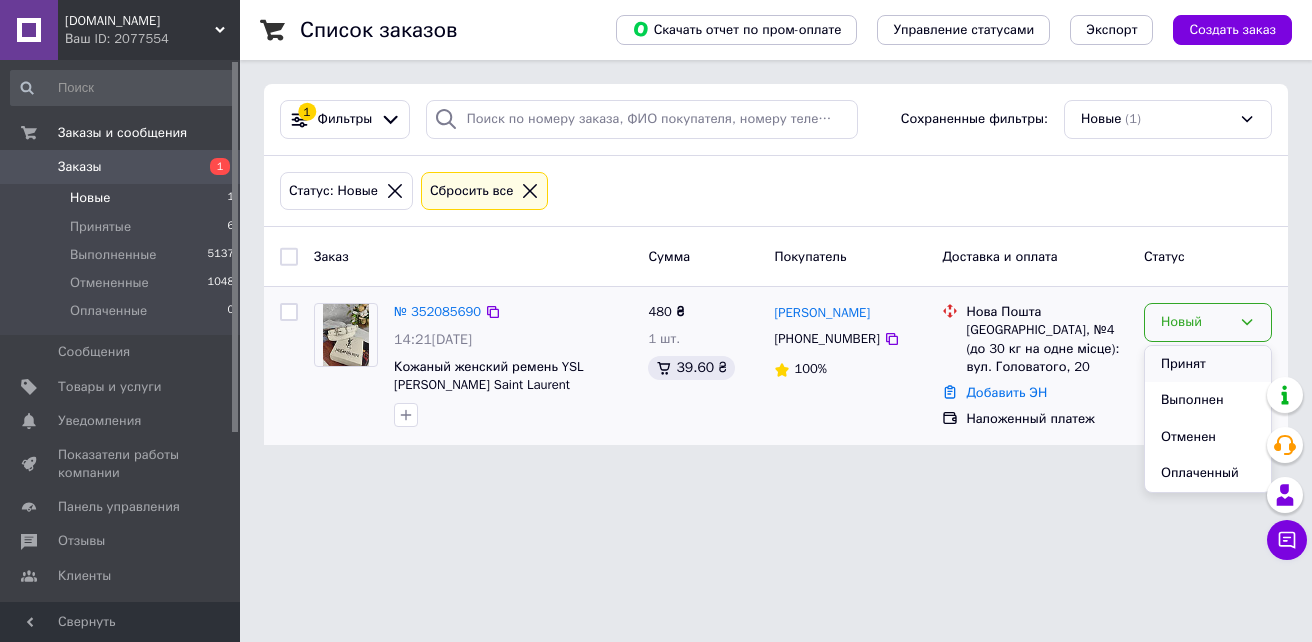 click on "Принят" at bounding box center [1208, 364] 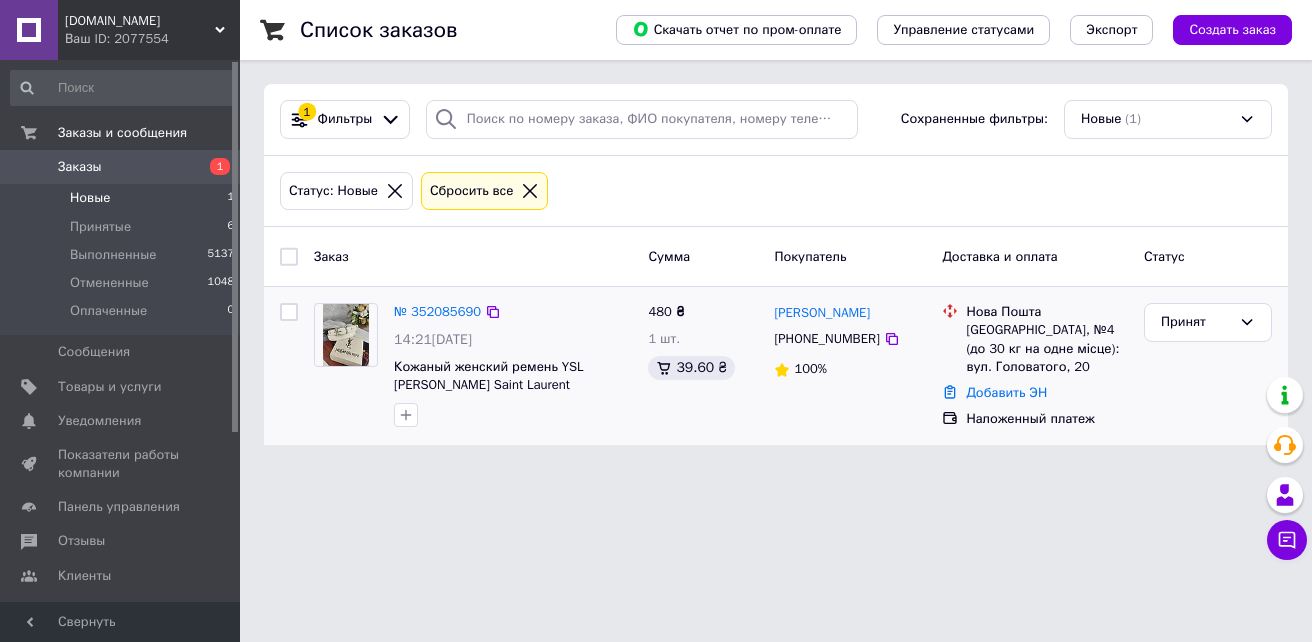 click on "[DOMAIN_NAME]" at bounding box center [140, 21] 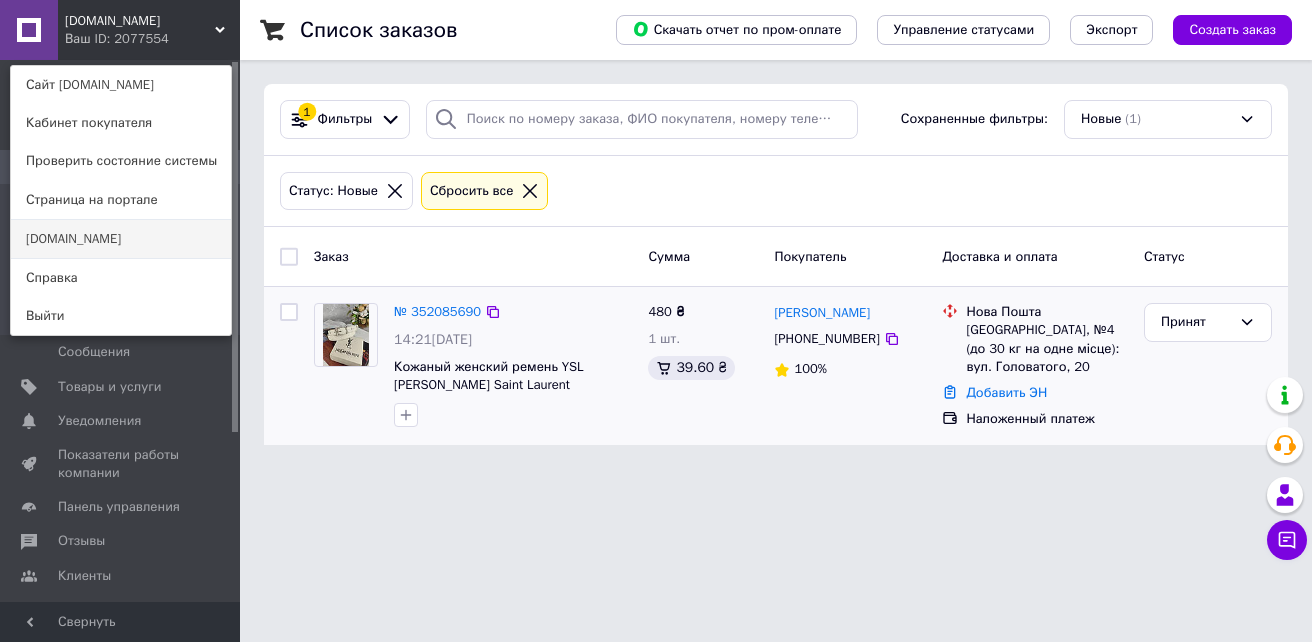 click on "[DOMAIN_NAME]" at bounding box center [121, 239] 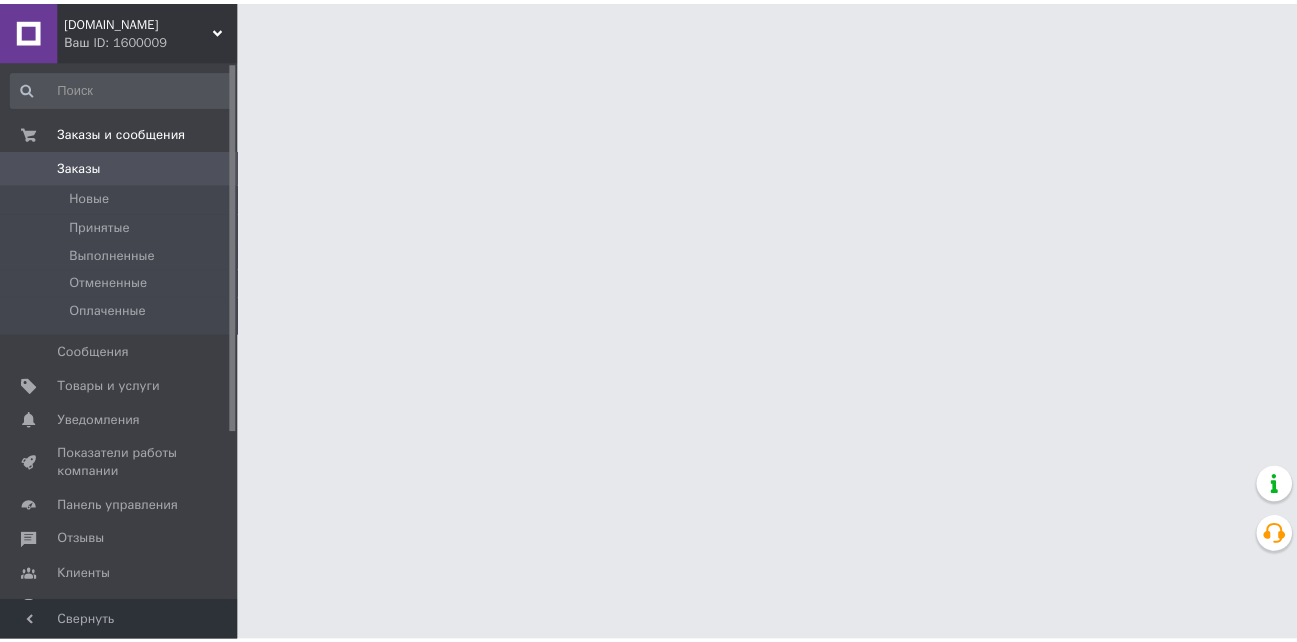 scroll, scrollTop: 0, scrollLeft: 0, axis: both 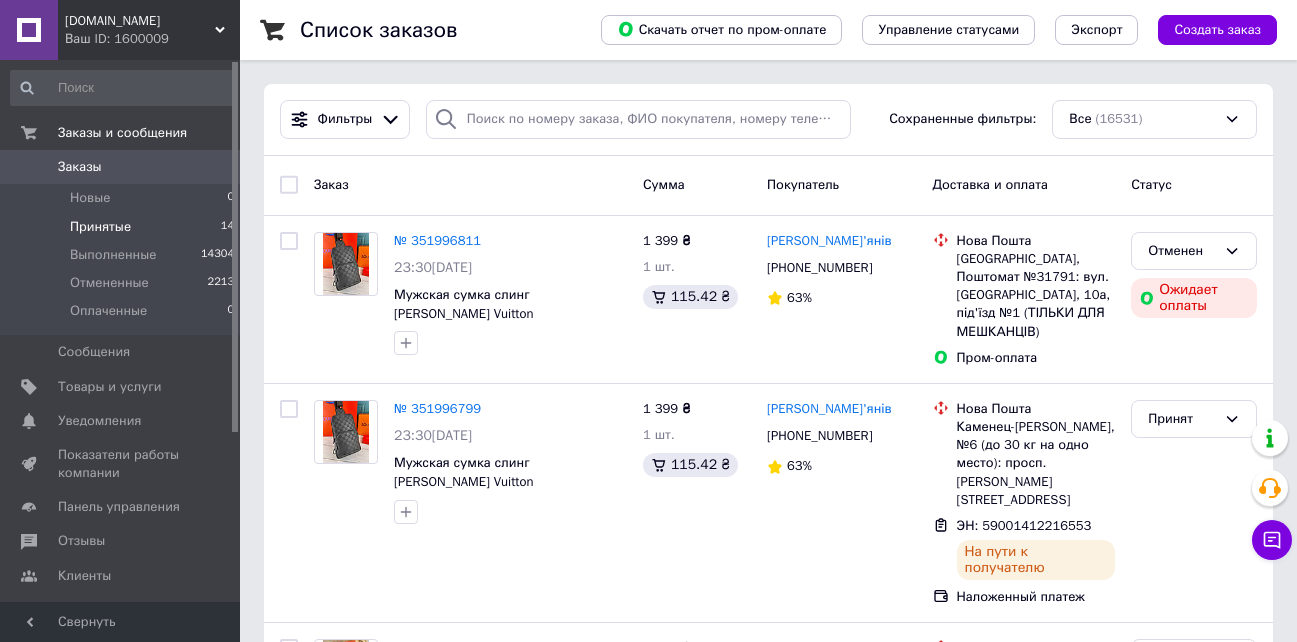 click on "Принятые" at bounding box center (100, 227) 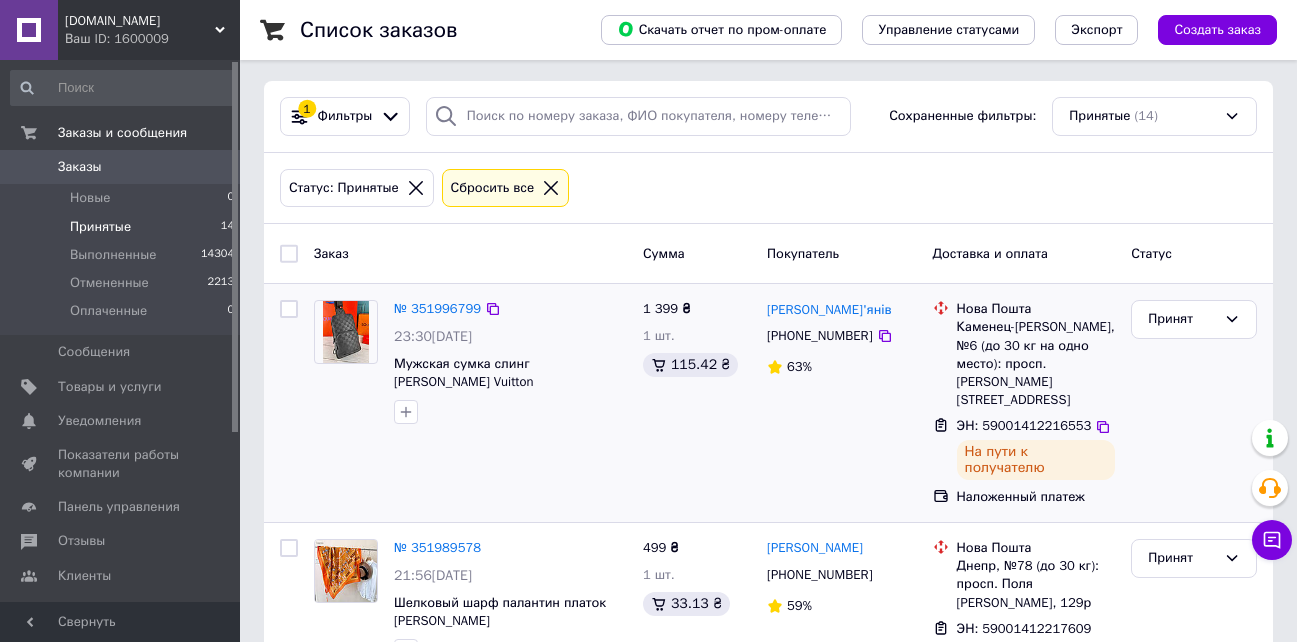 scroll, scrollTop: 0, scrollLeft: 0, axis: both 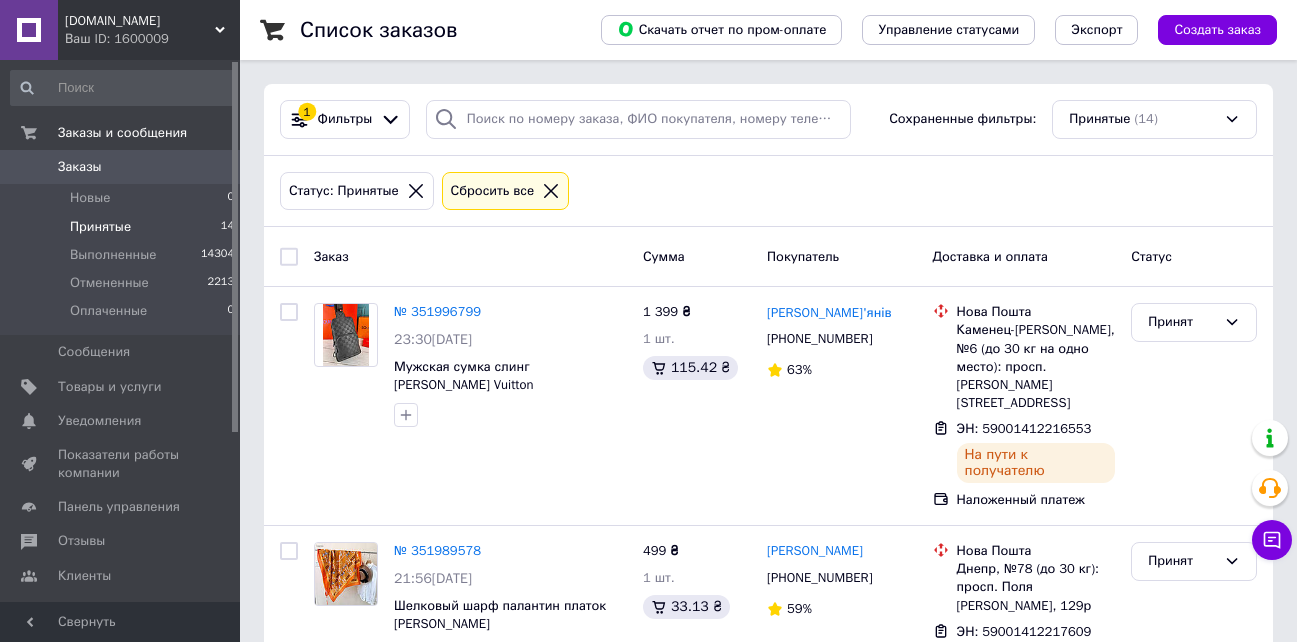 click on "[DOMAIN_NAME]" at bounding box center [140, 21] 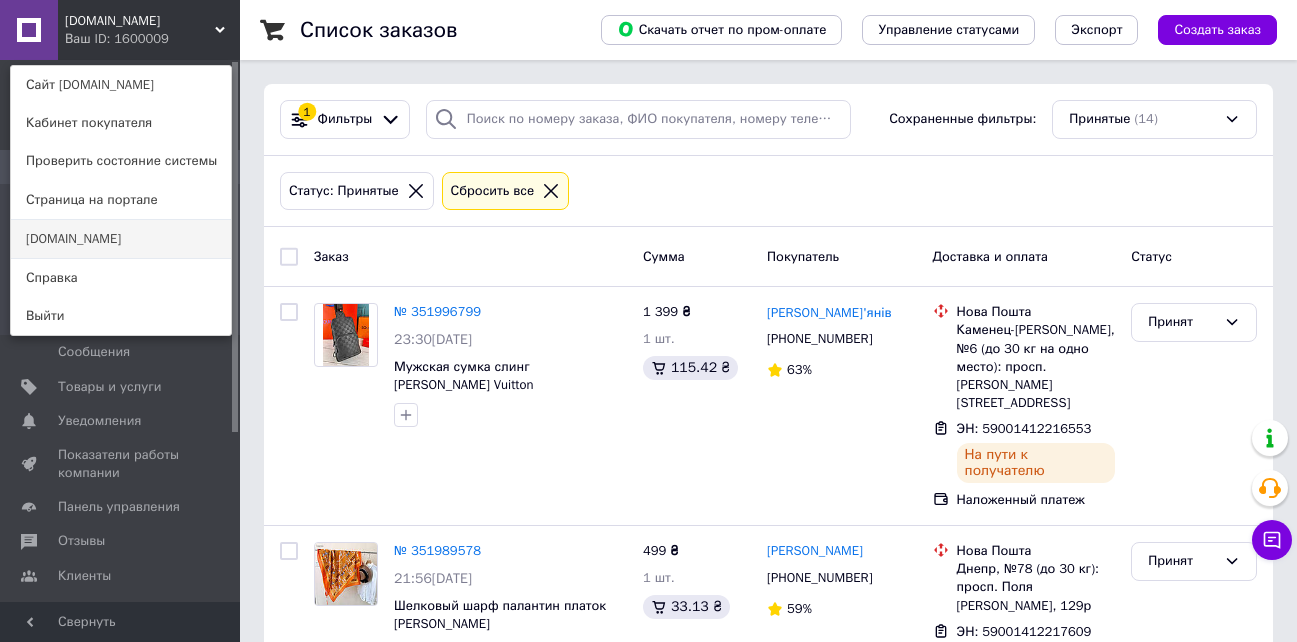 click on "[DOMAIN_NAME]" at bounding box center (121, 239) 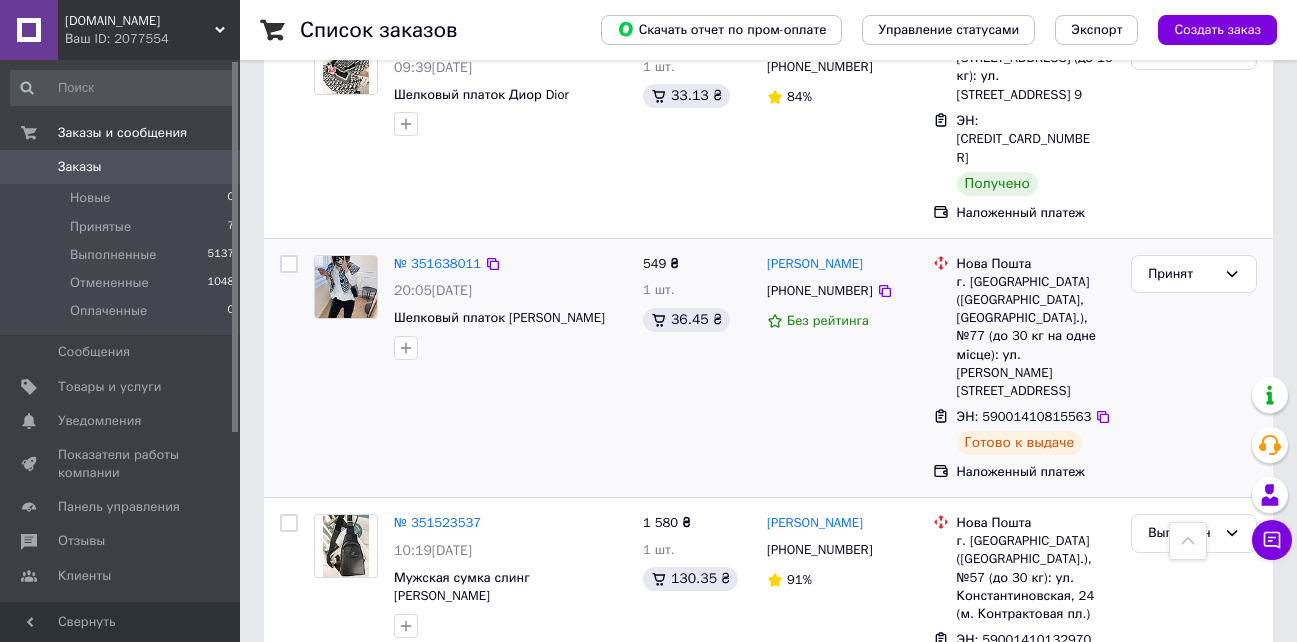 scroll, scrollTop: 1400, scrollLeft: 0, axis: vertical 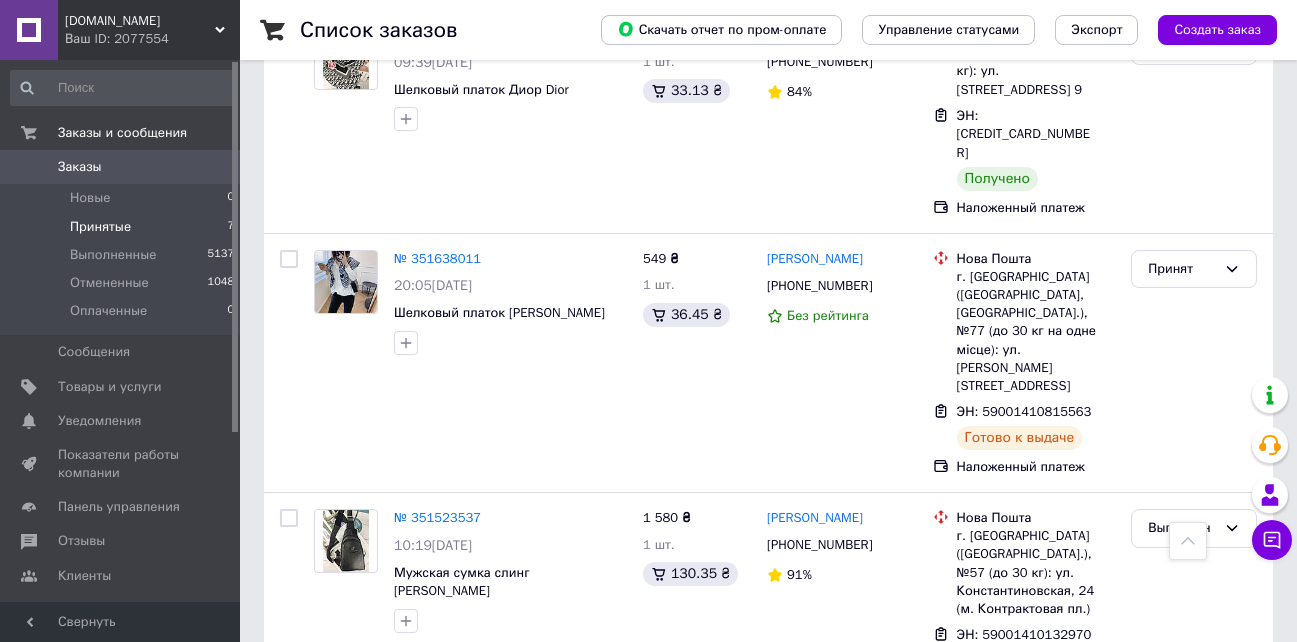 click on "Принятые" at bounding box center [100, 227] 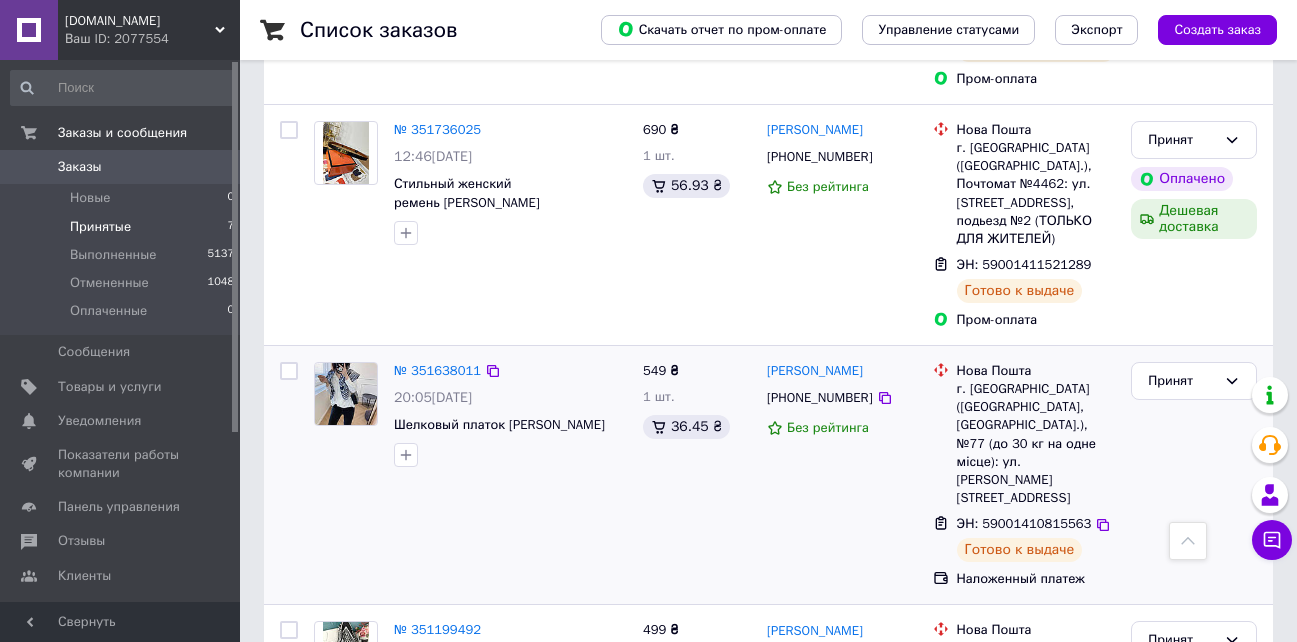 scroll, scrollTop: 1063, scrollLeft: 0, axis: vertical 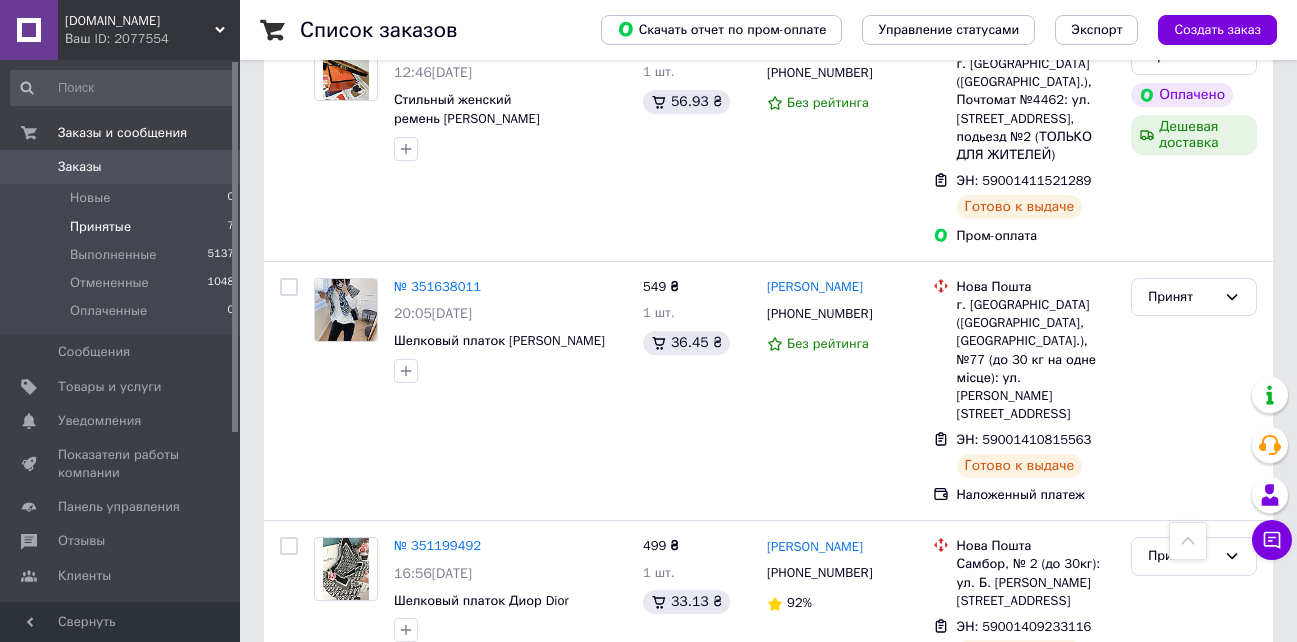 click on "[DOMAIN_NAME]" at bounding box center [140, 21] 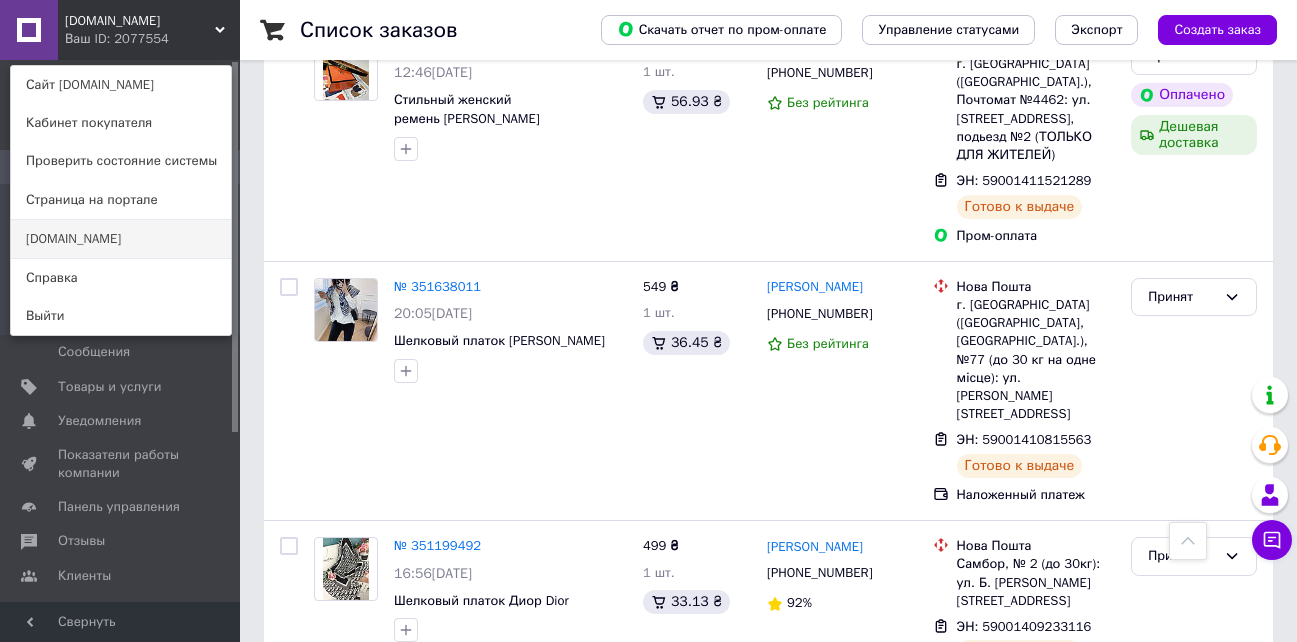 click on "[DOMAIN_NAME]" at bounding box center [121, 239] 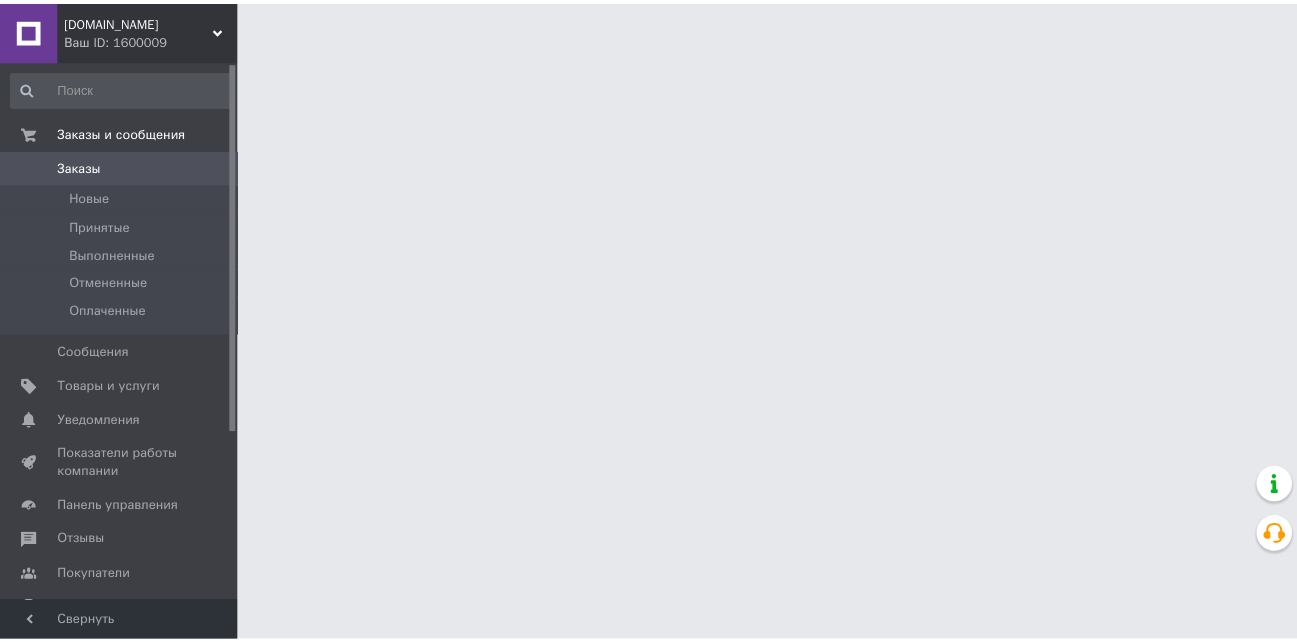 scroll, scrollTop: 0, scrollLeft: 0, axis: both 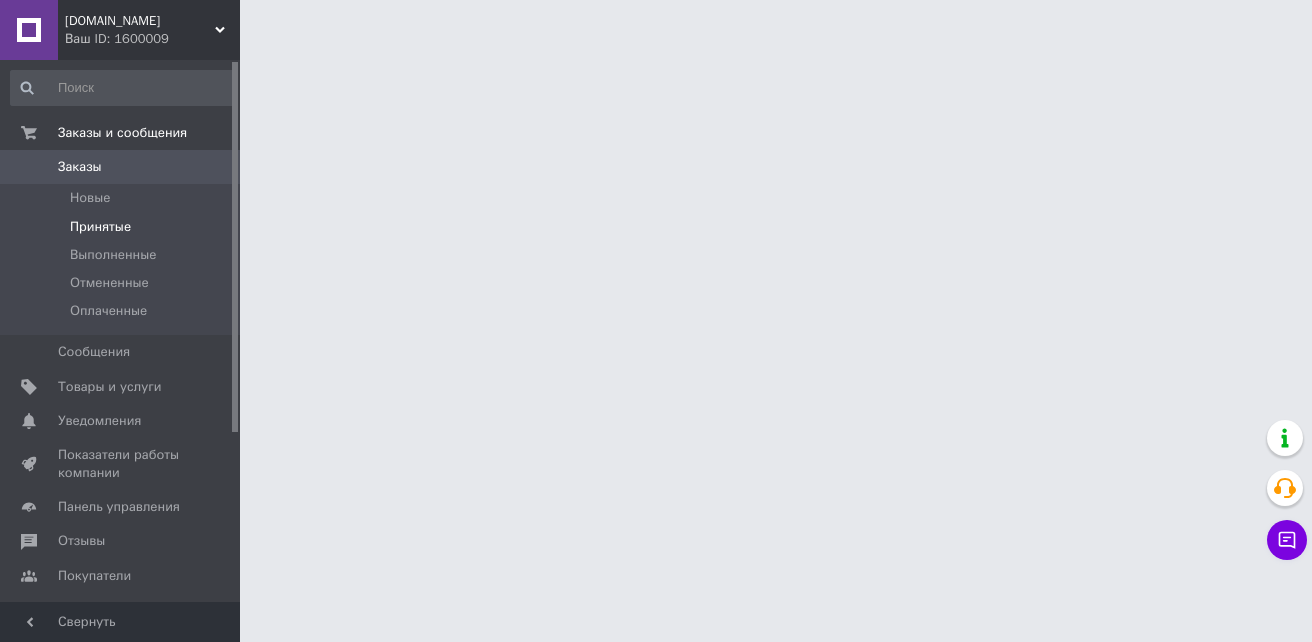 click on "Принятые" at bounding box center (100, 227) 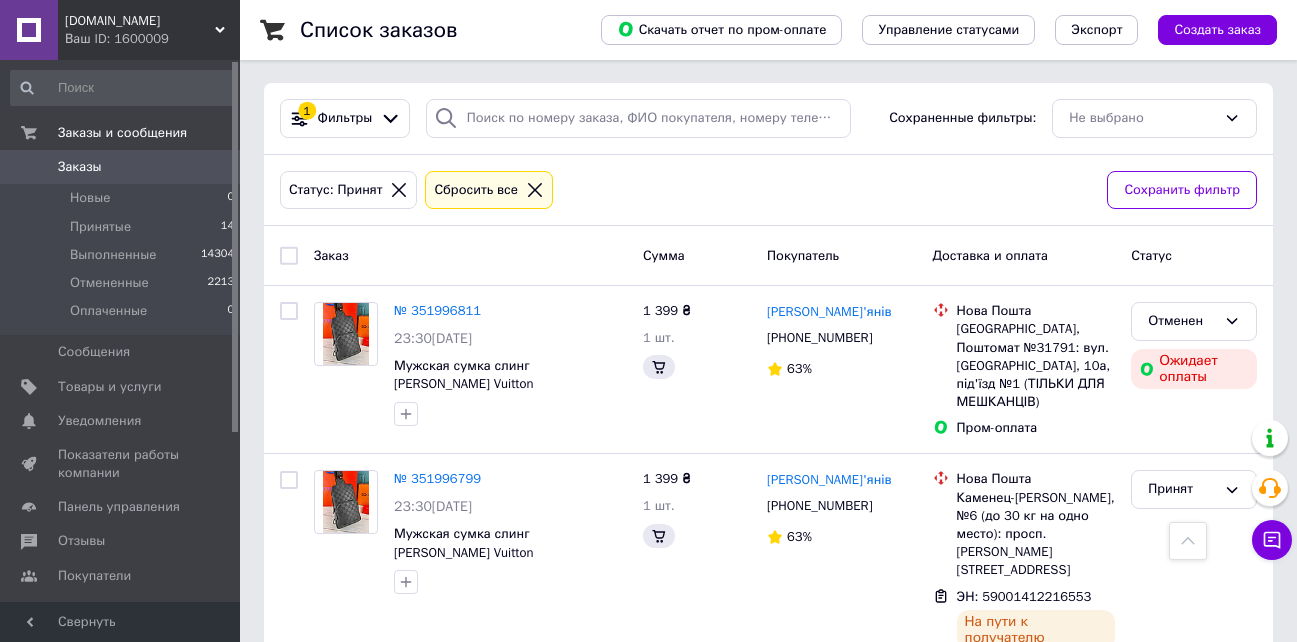 scroll, scrollTop: 0, scrollLeft: 0, axis: both 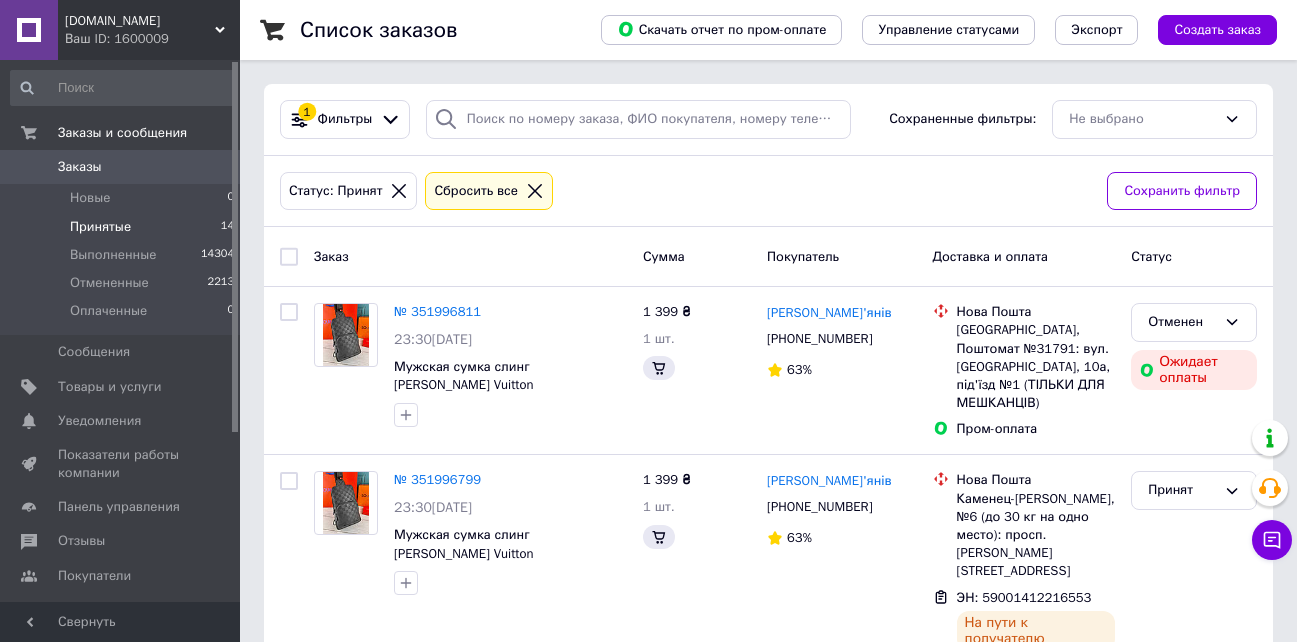 click on "Принятые" at bounding box center [100, 227] 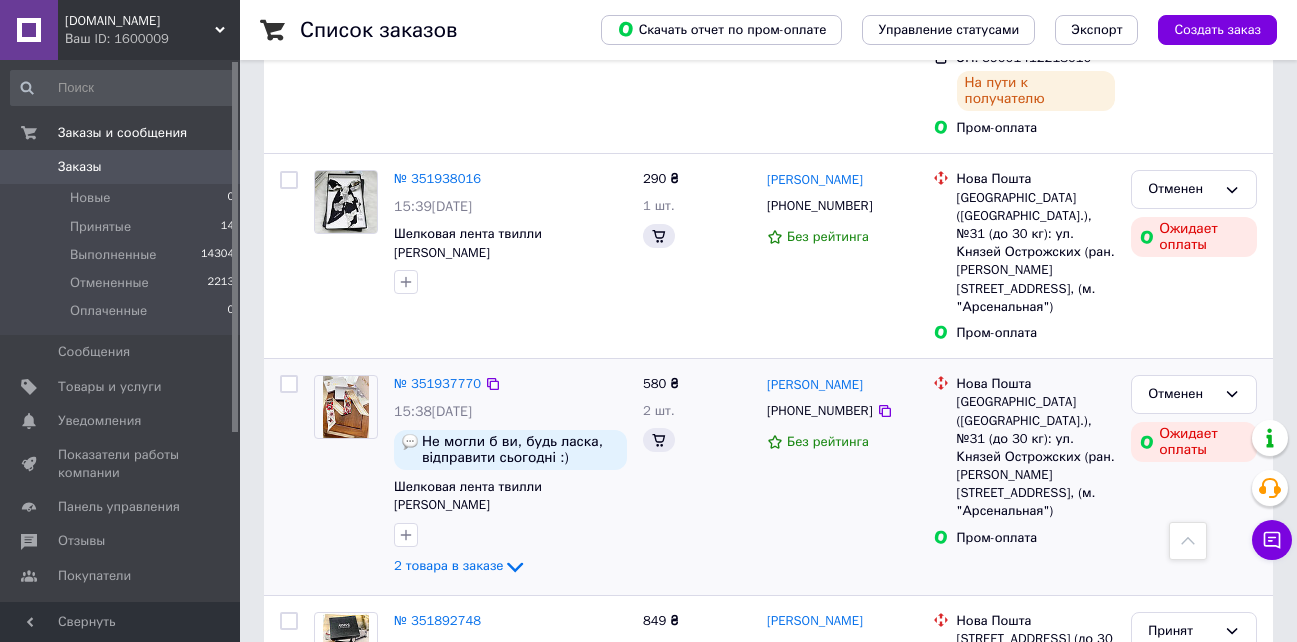 scroll, scrollTop: 1200, scrollLeft: 0, axis: vertical 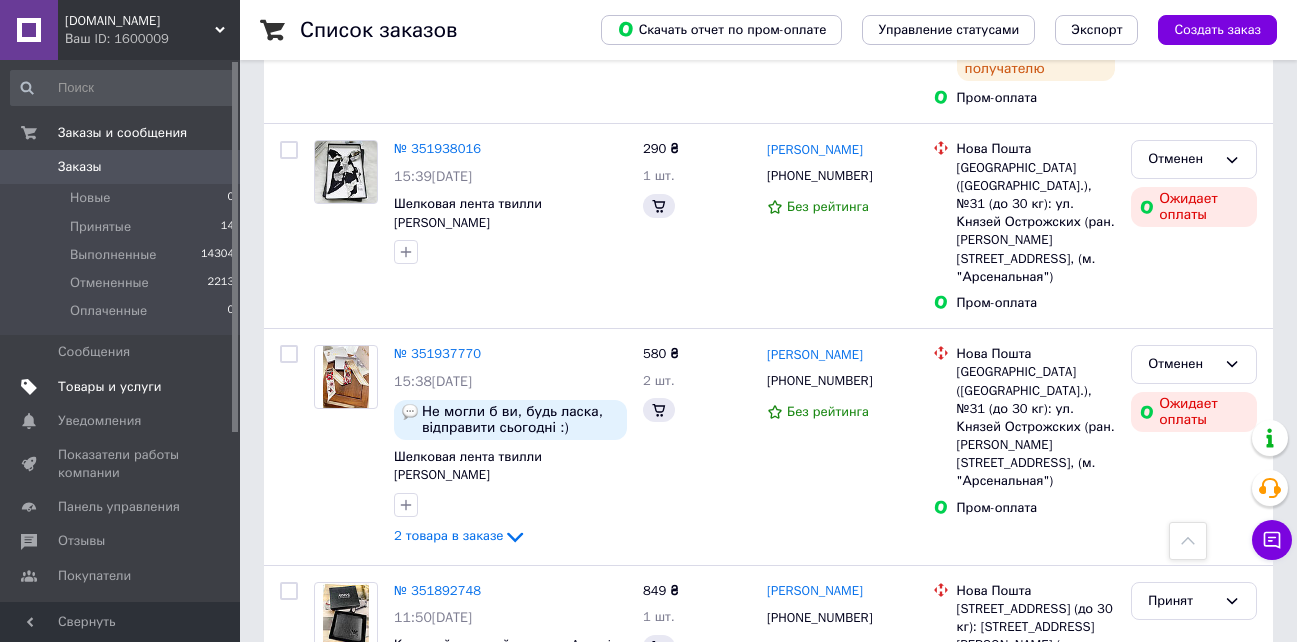 click on "Товары и услуги" at bounding box center [110, 387] 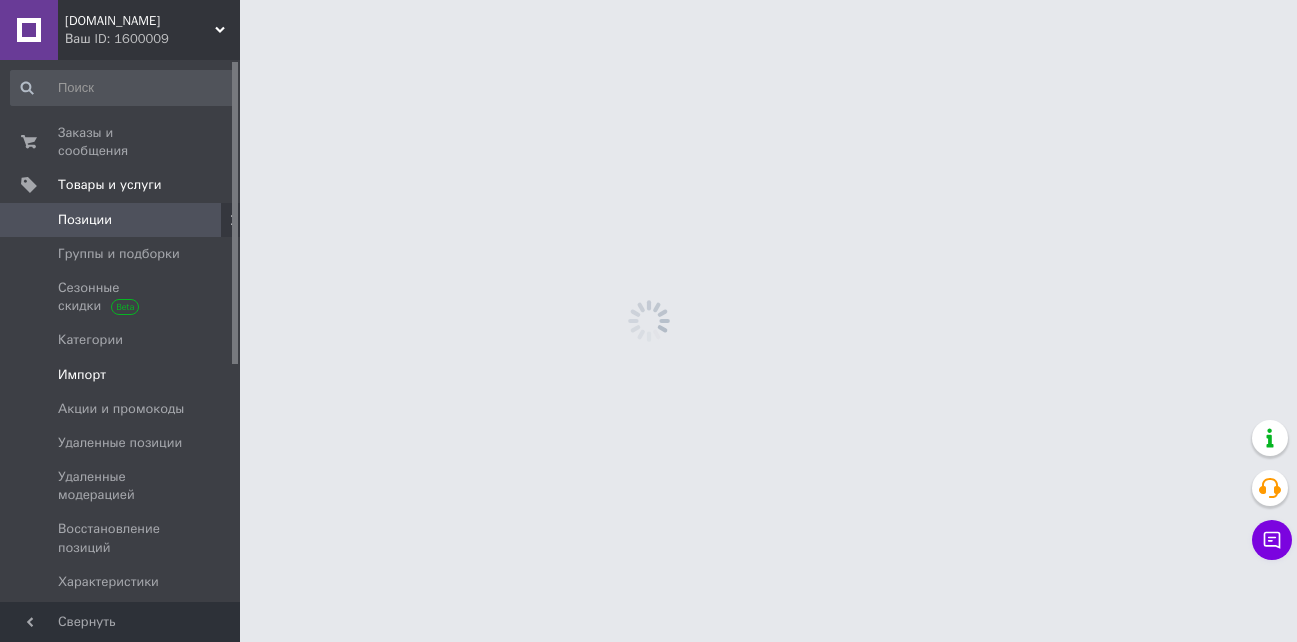 scroll, scrollTop: 0, scrollLeft: 0, axis: both 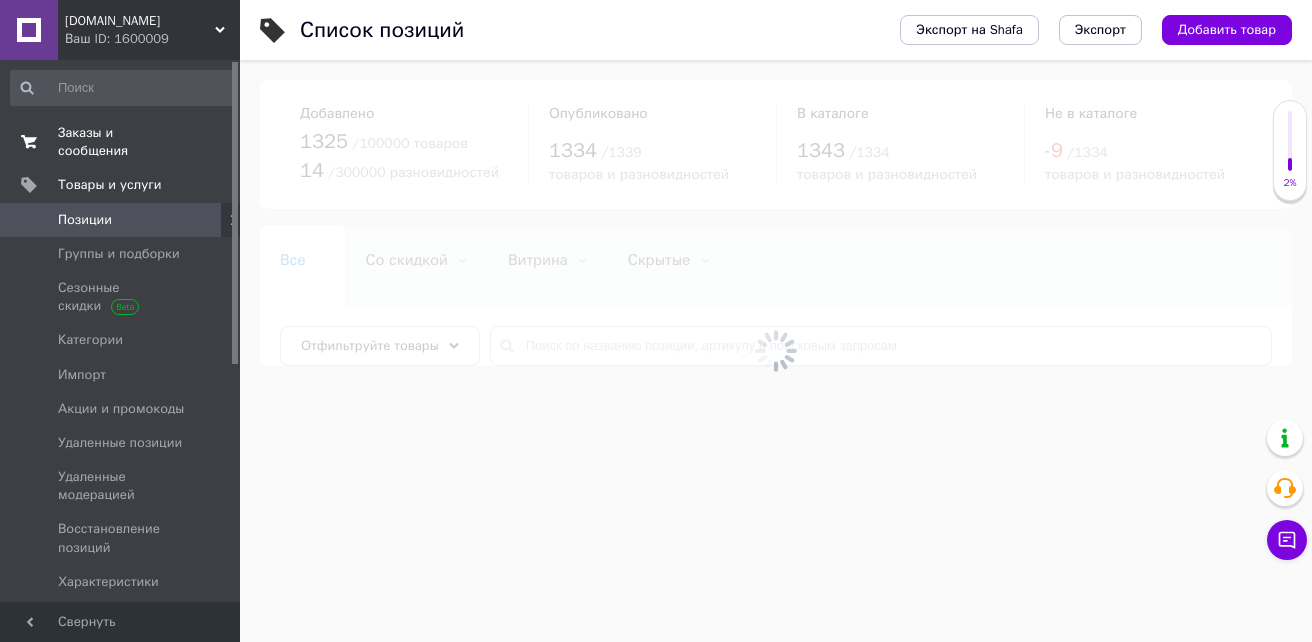click on "Заказы и сообщения" at bounding box center [121, 142] 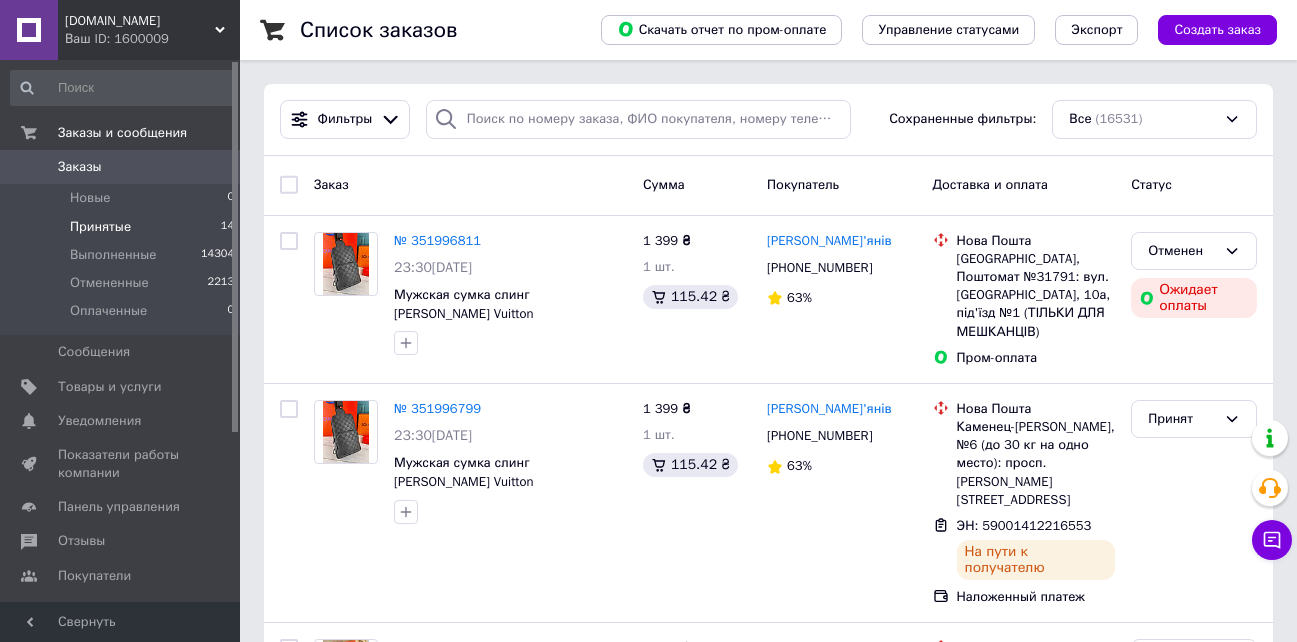 click on "Принятые" at bounding box center [100, 227] 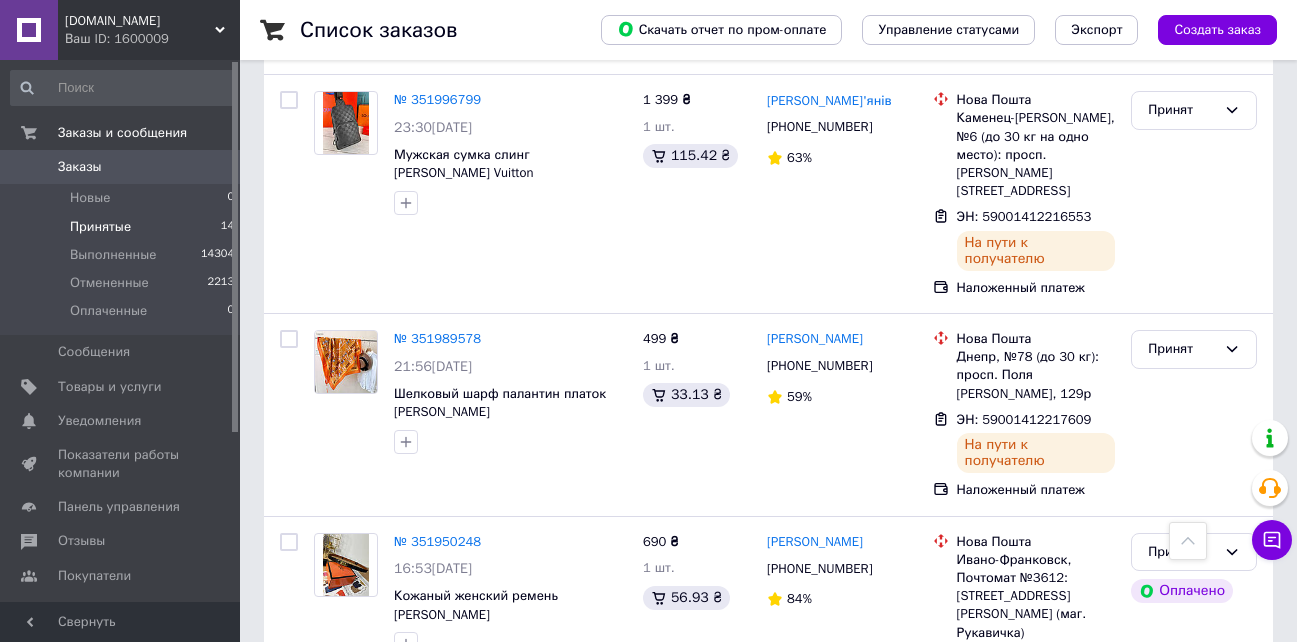 scroll, scrollTop: 0, scrollLeft: 0, axis: both 